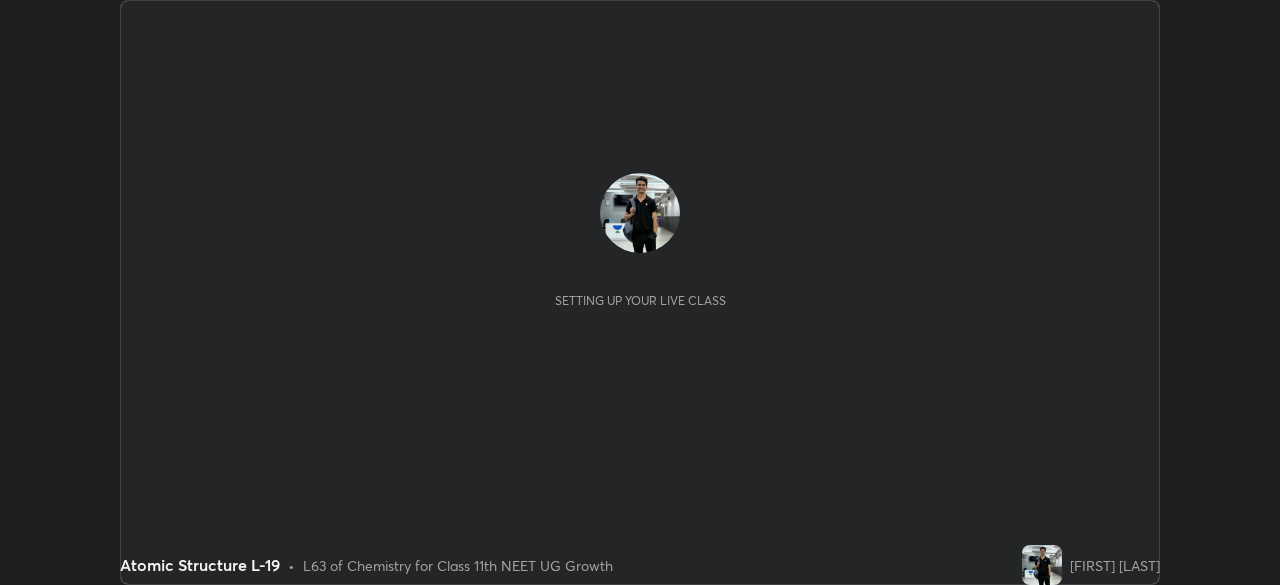 scroll, scrollTop: 0, scrollLeft: 0, axis: both 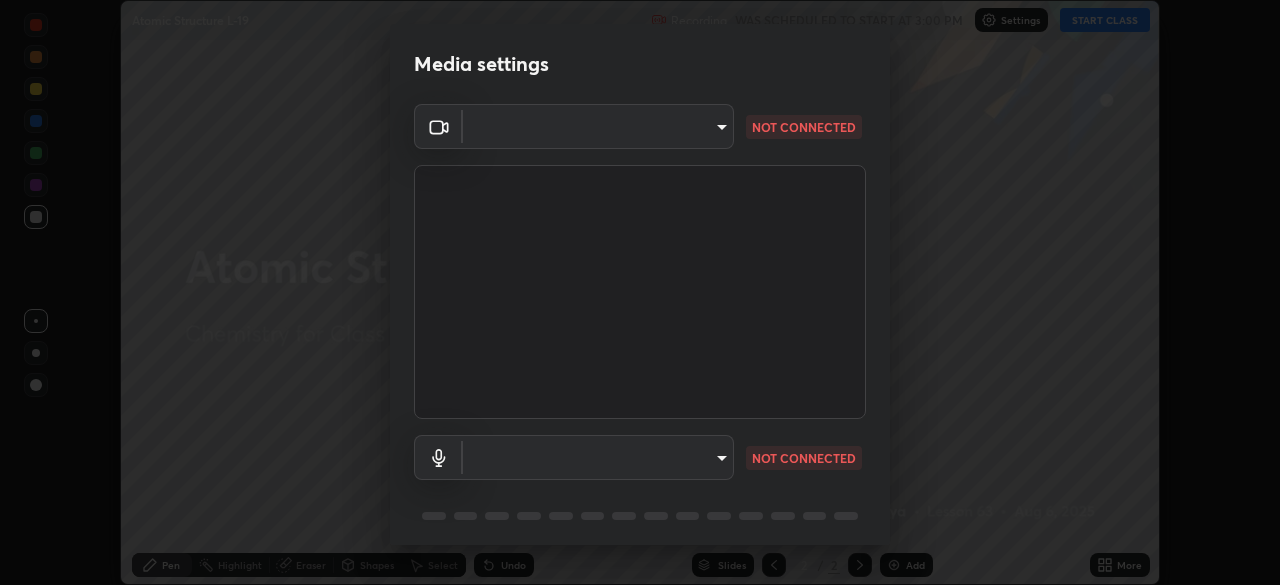 type on "e68af464f7f9ec2662c8dd58f0462b2d9bd4a3adfc91c634b4d9ed550f7d79d6" 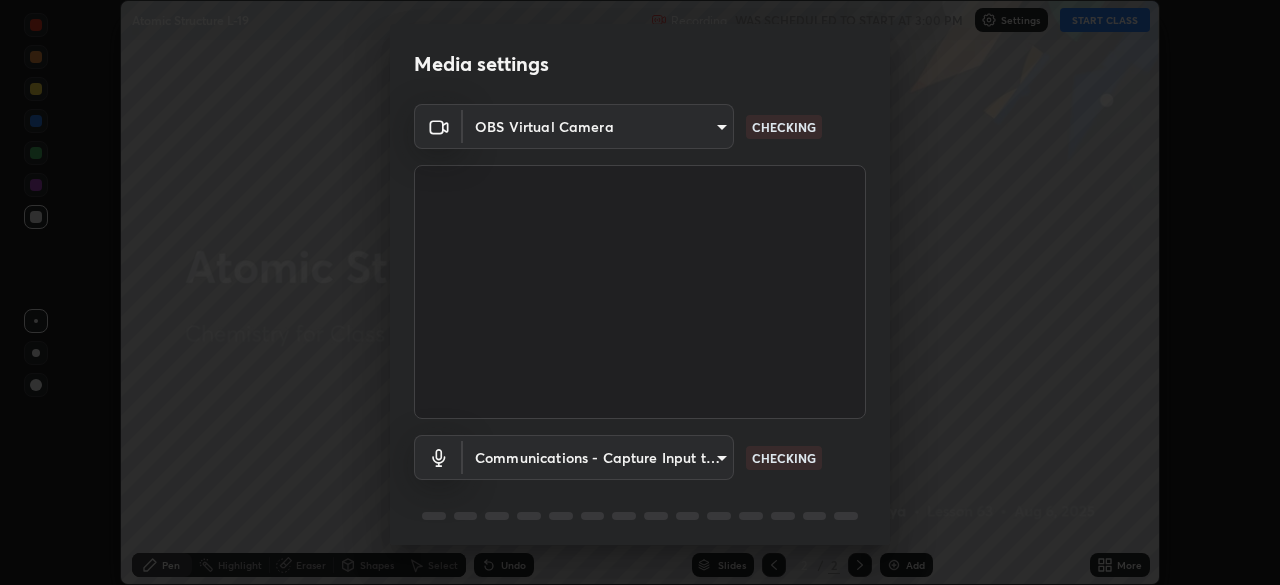 scroll, scrollTop: 71, scrollLeft: 0, axis: vertical 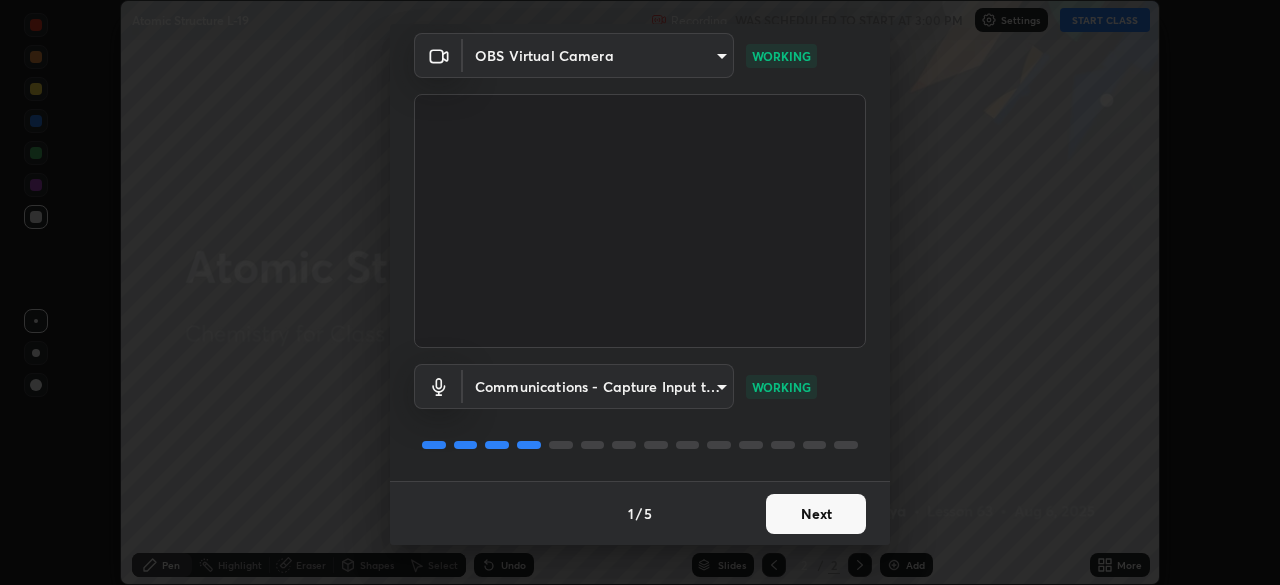 click on "Next" at bounding box center [816, 514] 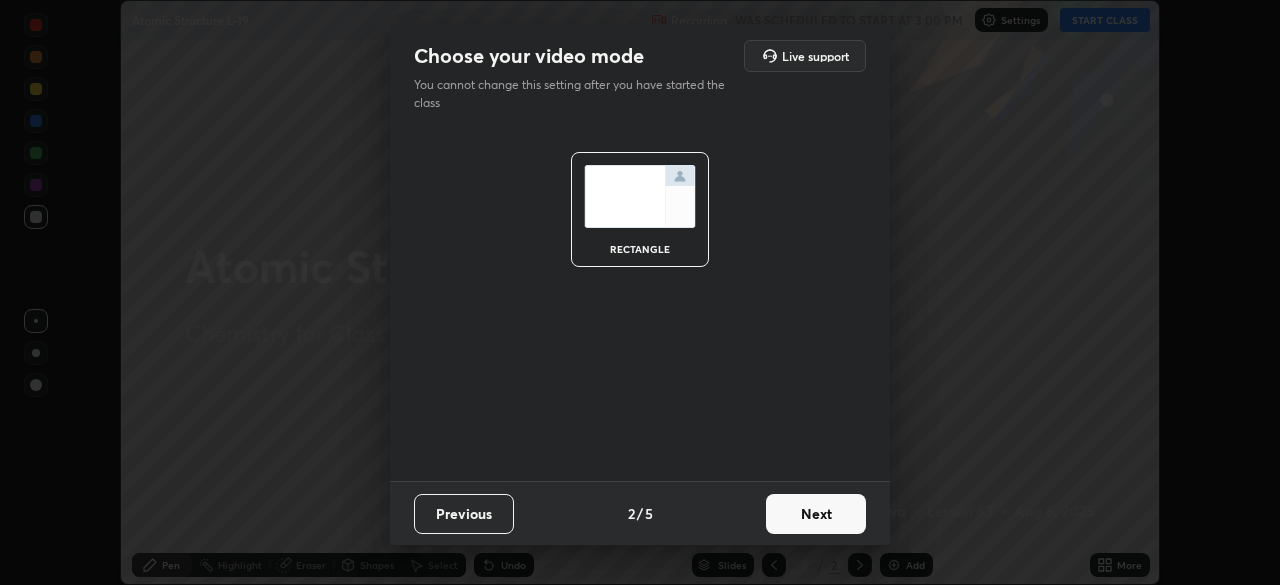 click on "Next" at bounding box center (816, 514) 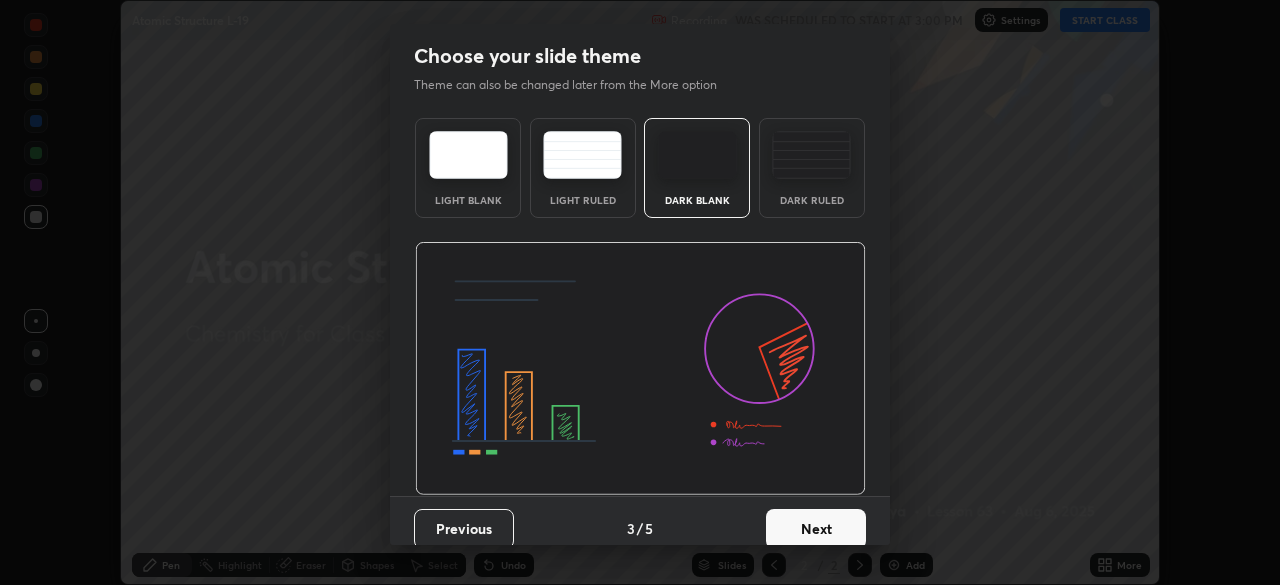 click on "Next" at bounding box center [816, 529] 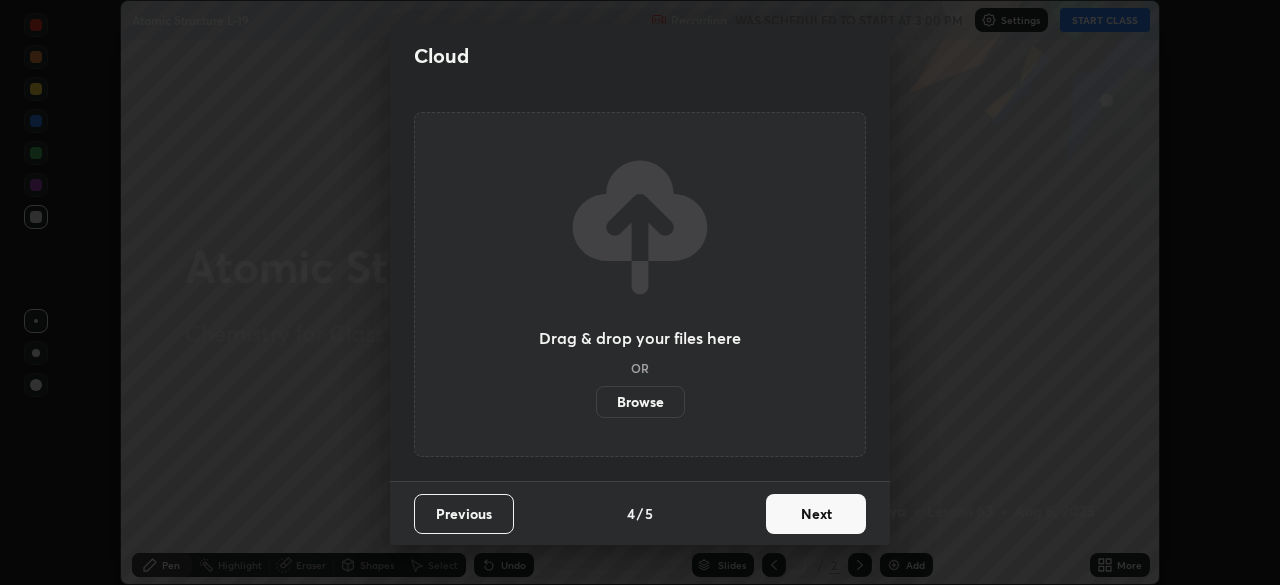 click on "Next" at bounding box center (816, 514) 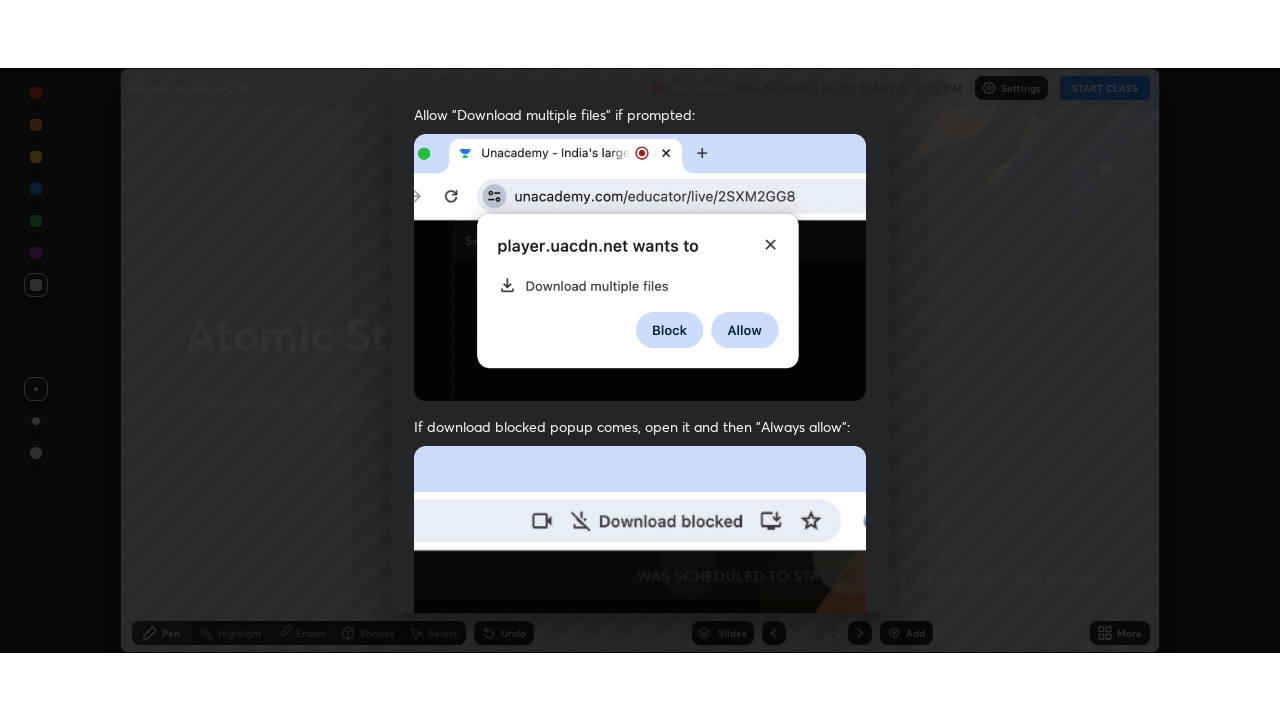 scroll, scrollTop: 479, scrollLeft: 0, axis: vertical 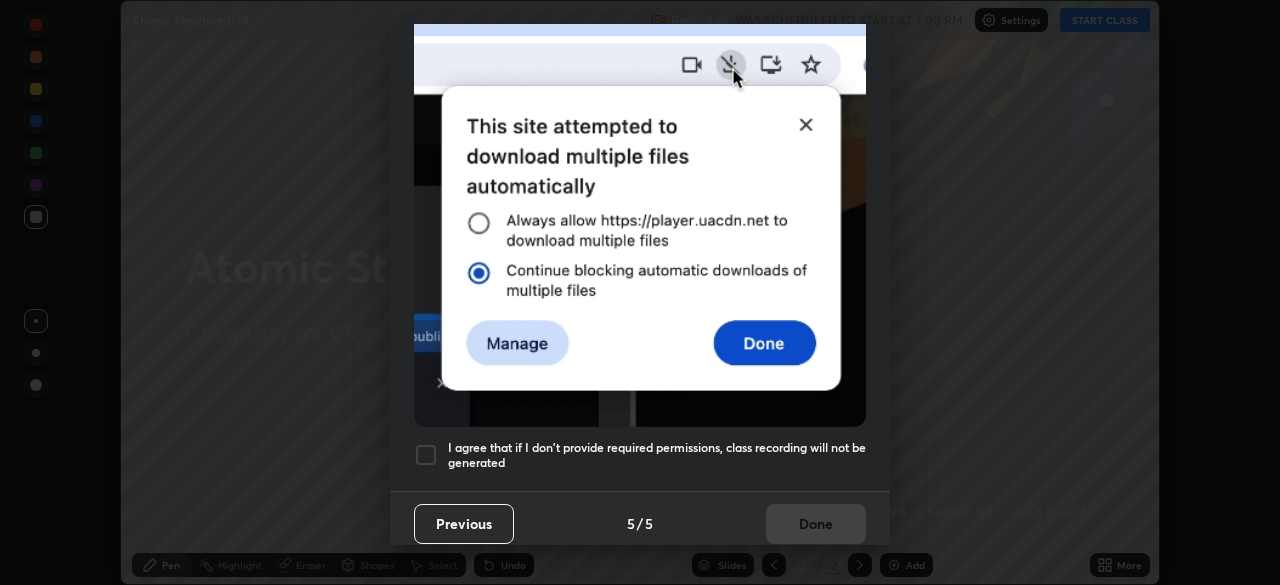 click at bounding box center (426, 455) 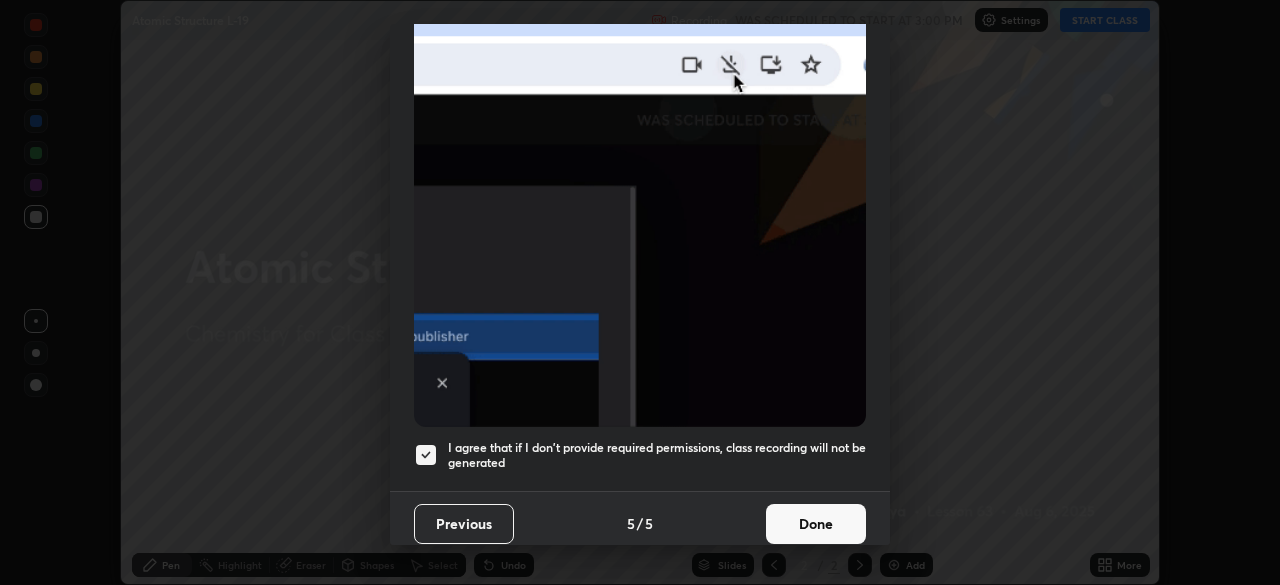 click on "Done" at bounding box center [816, 524] 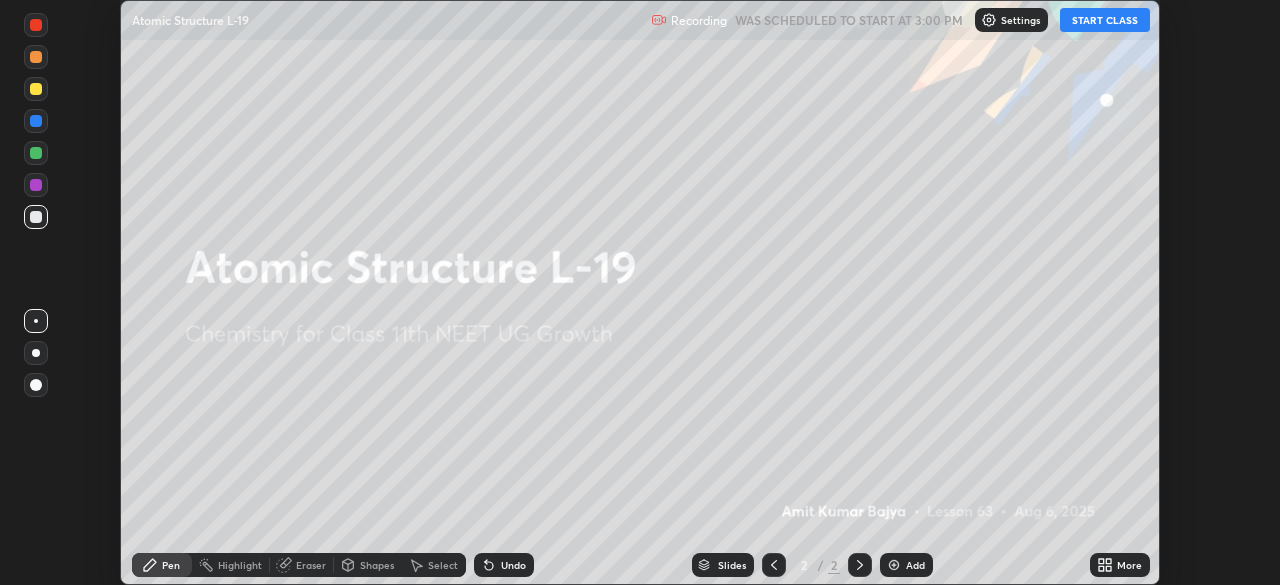 click on "Add" at bounding box center (915, 565) 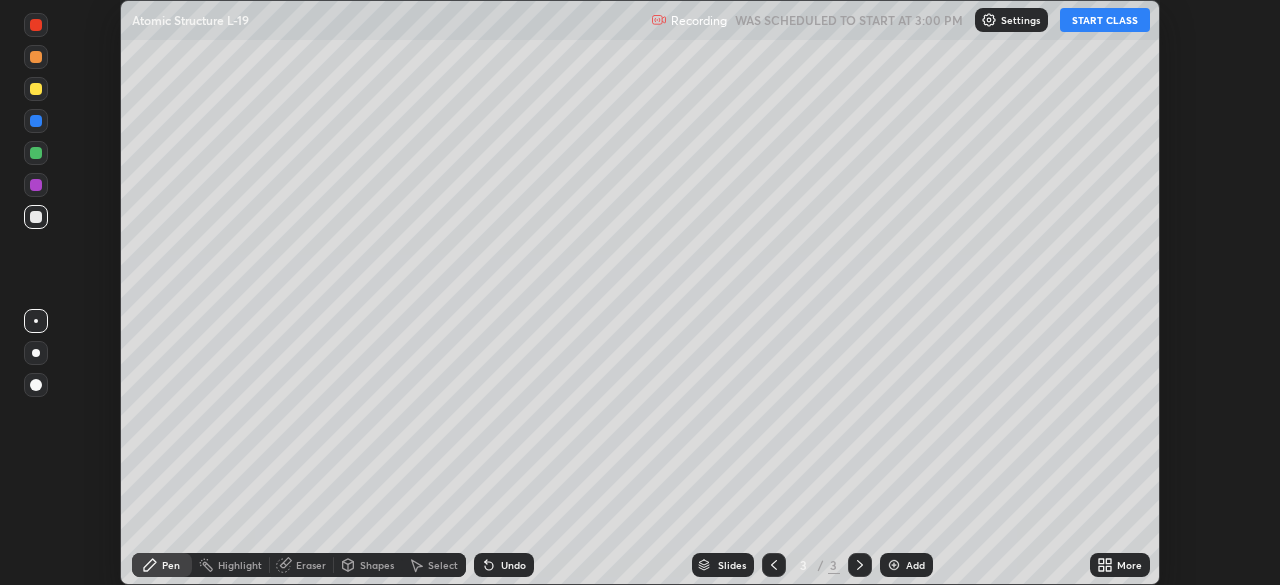 click 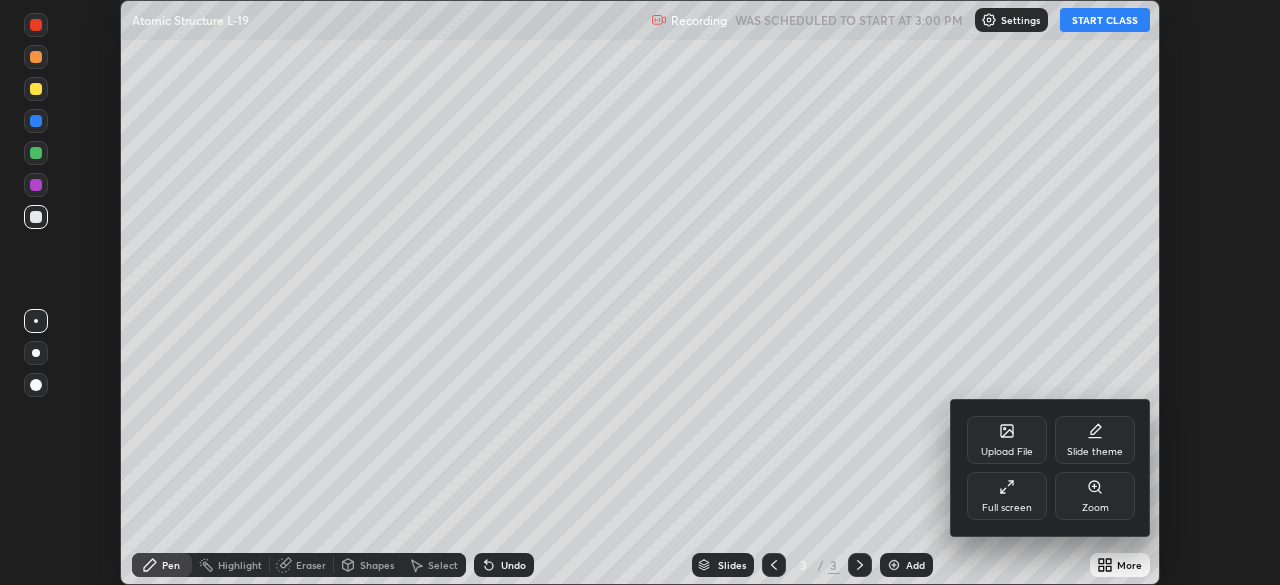 click on "Full screen" at bounding box center [1007, 496] 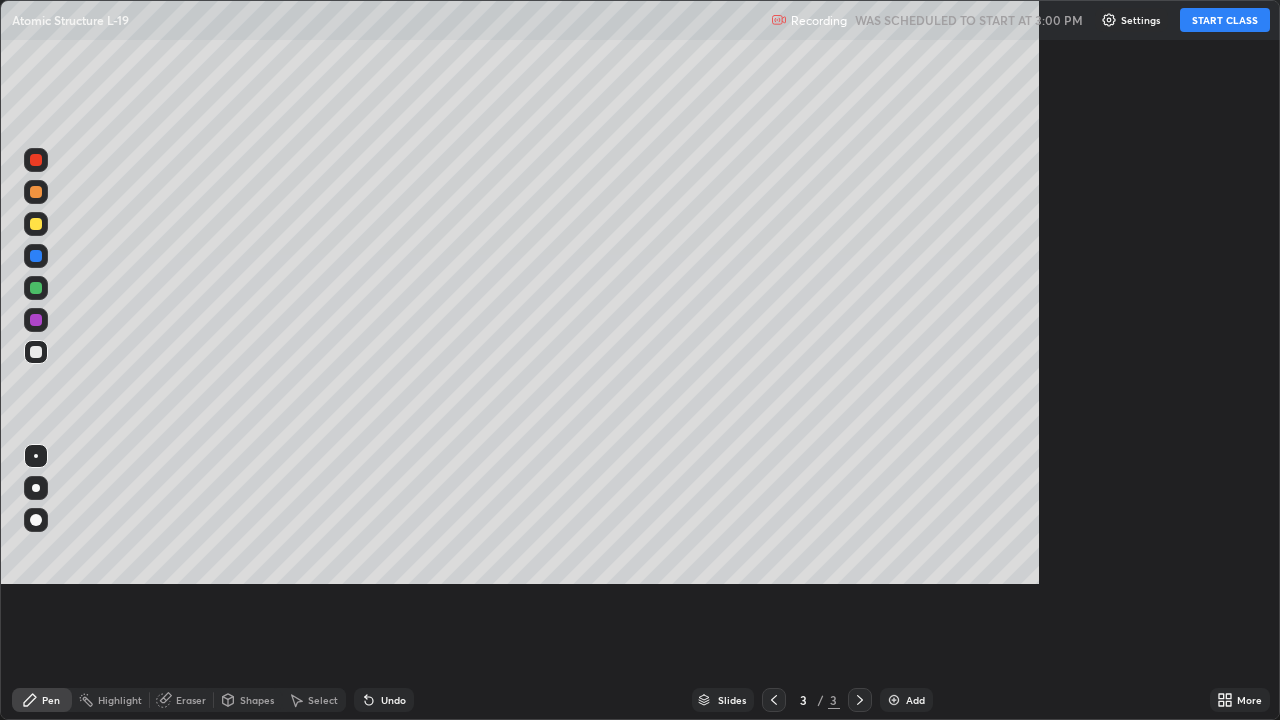 scroll, scrollTop: 99280, scrollLeft: 98720, axis: both 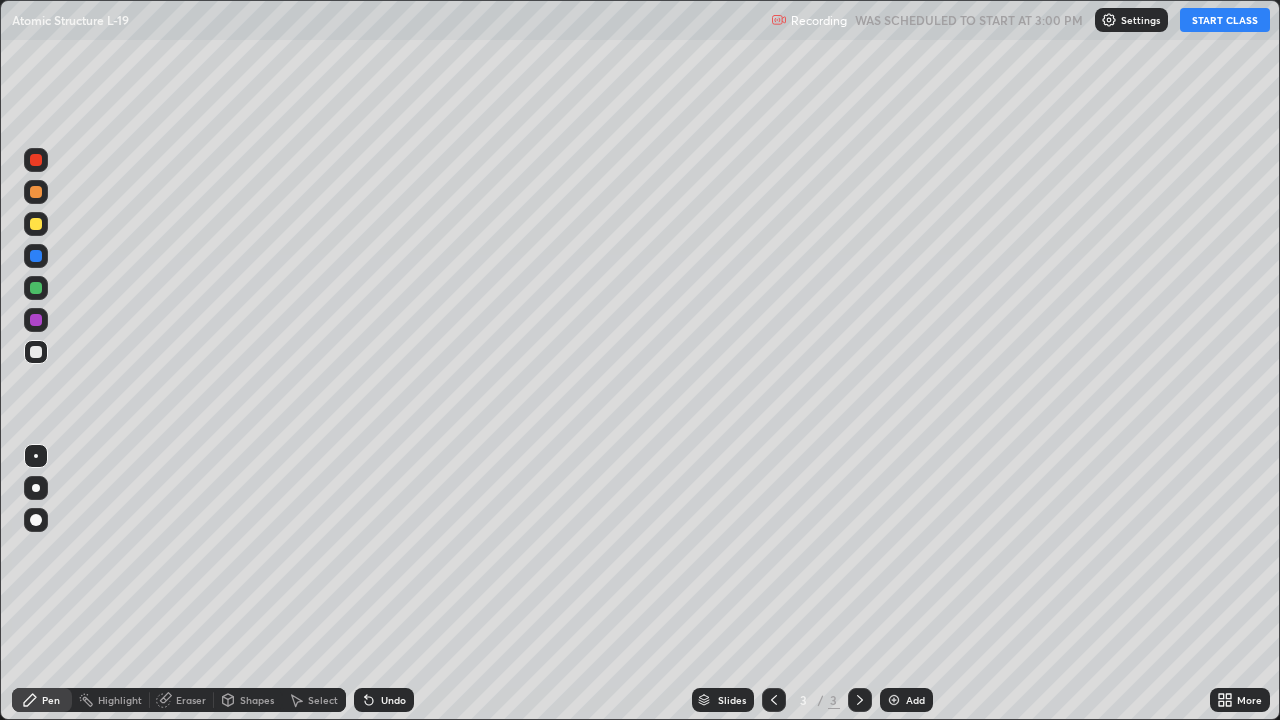 click on "START CLASS" at bounding box center (1225, 20) 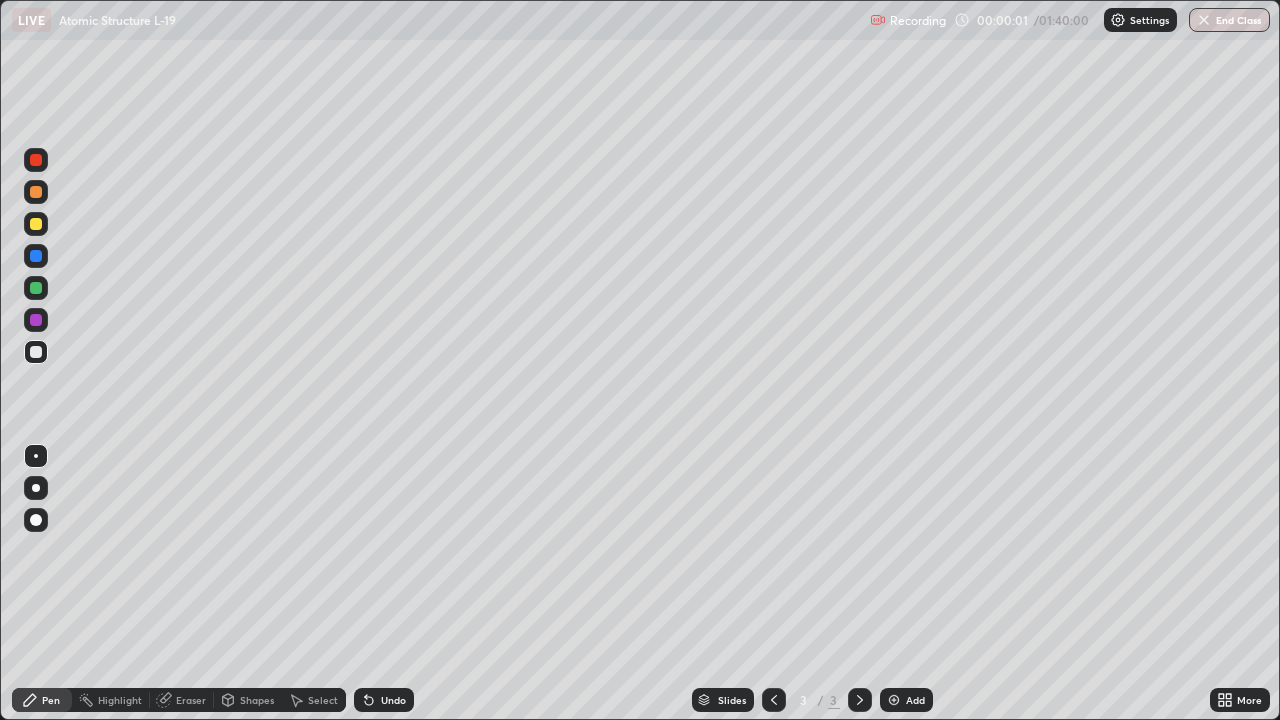 click at bounding box center (36, 160) 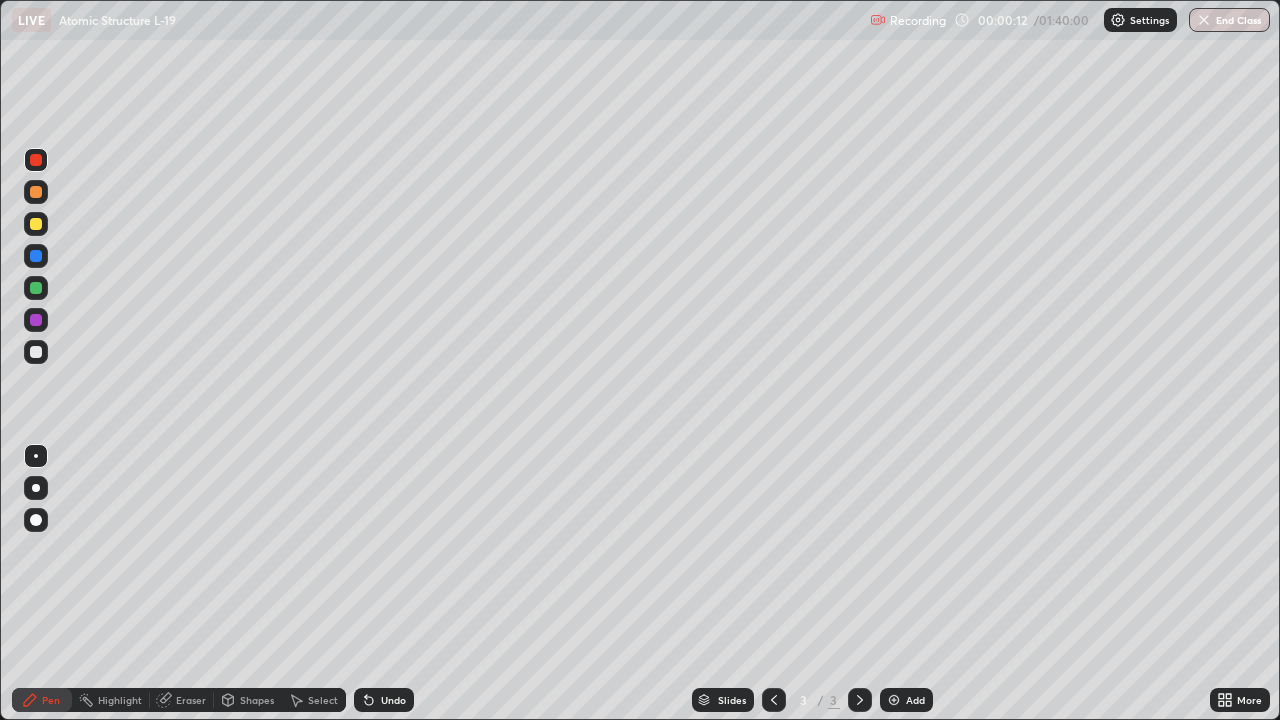 click at bounding box center (36, 224) 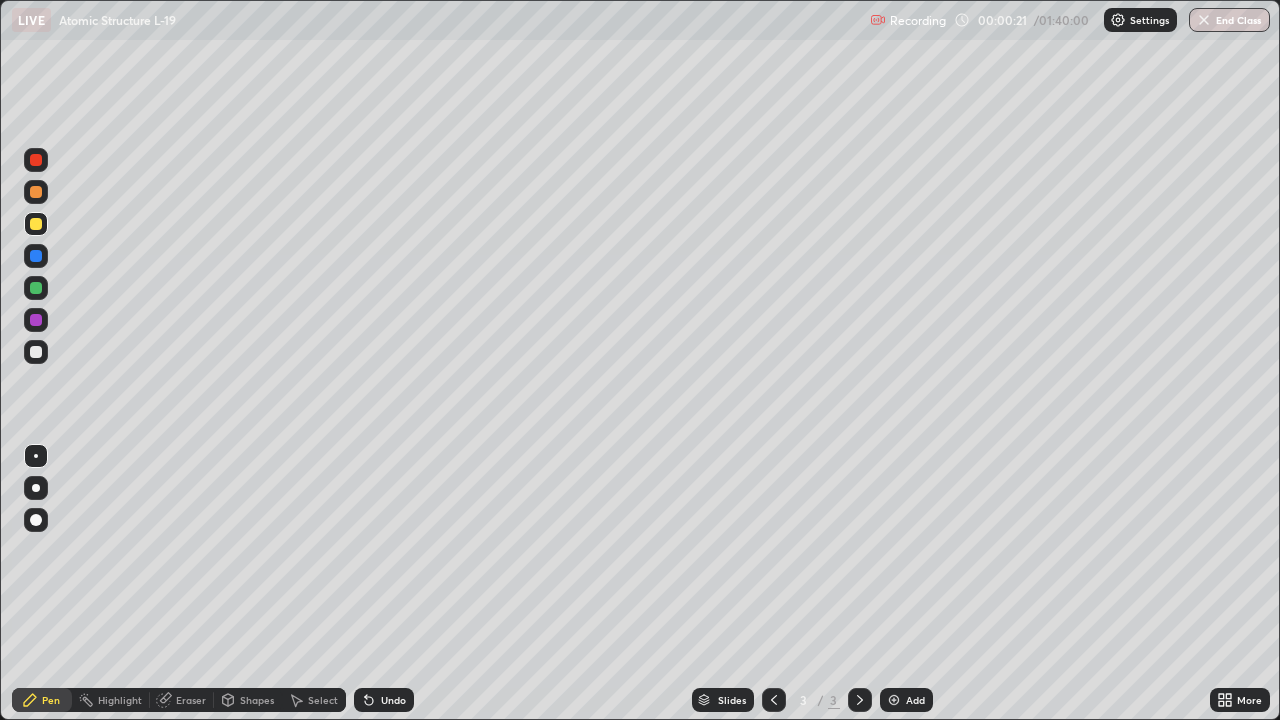click at bounding box center (36, 256) 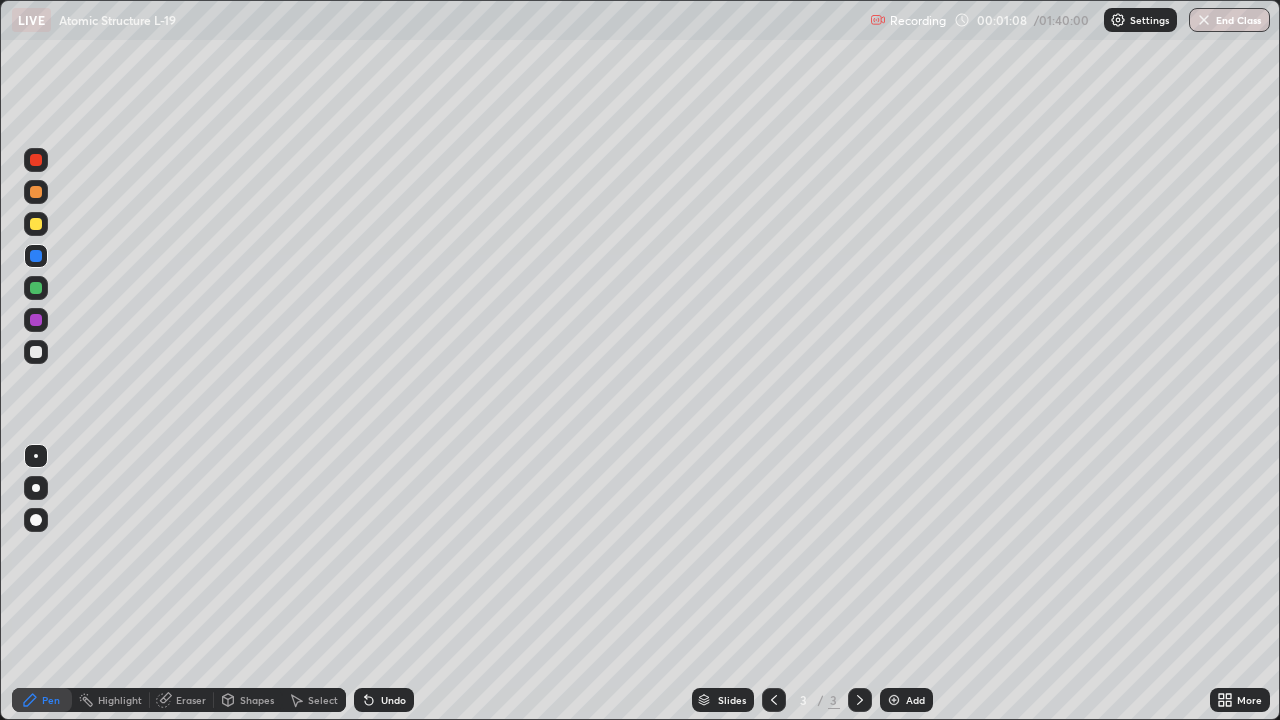 click at bounding box center [36, 288] 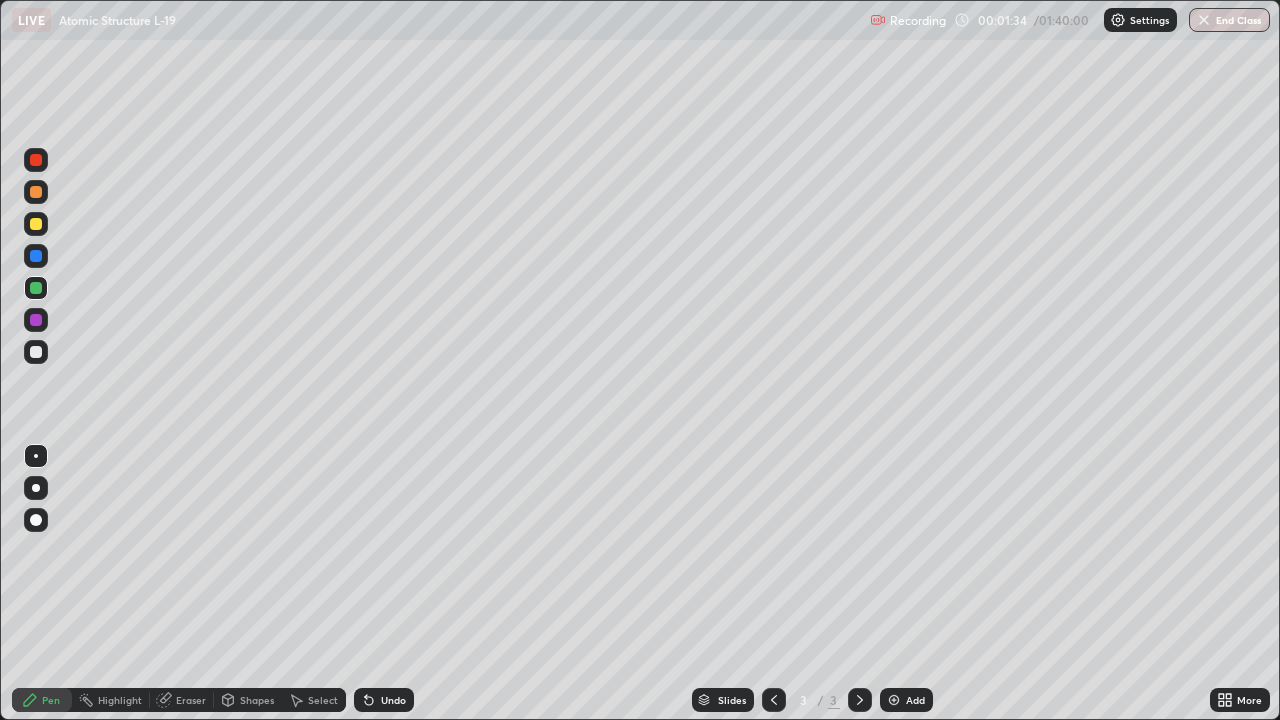 click at bounding box center [36, 224] 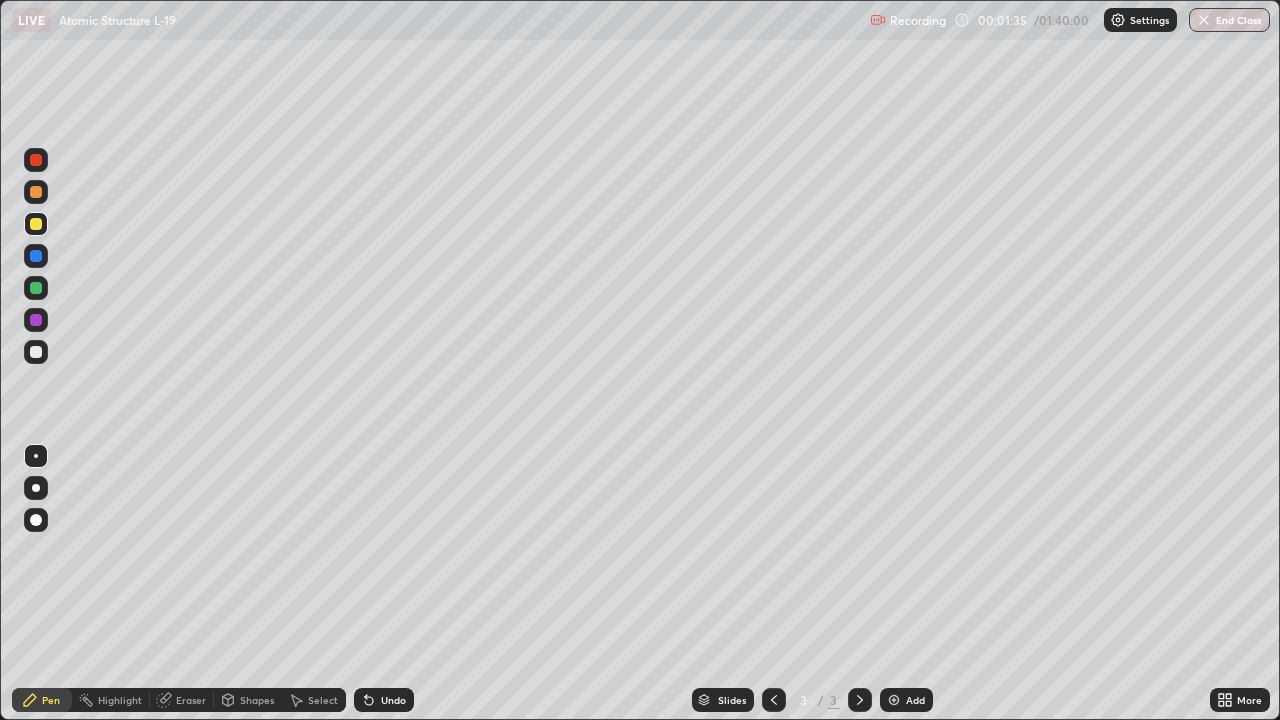 click at bounding box center [36, 256] 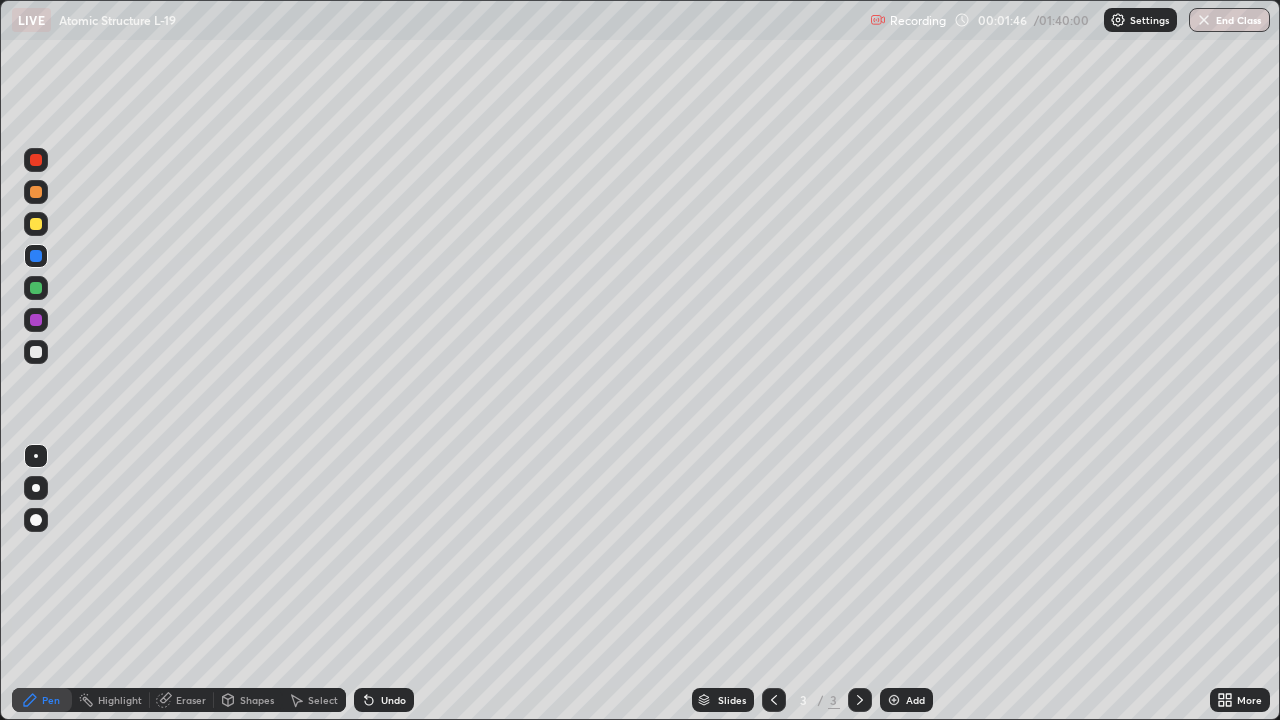 click at bounding box center [36, 352] 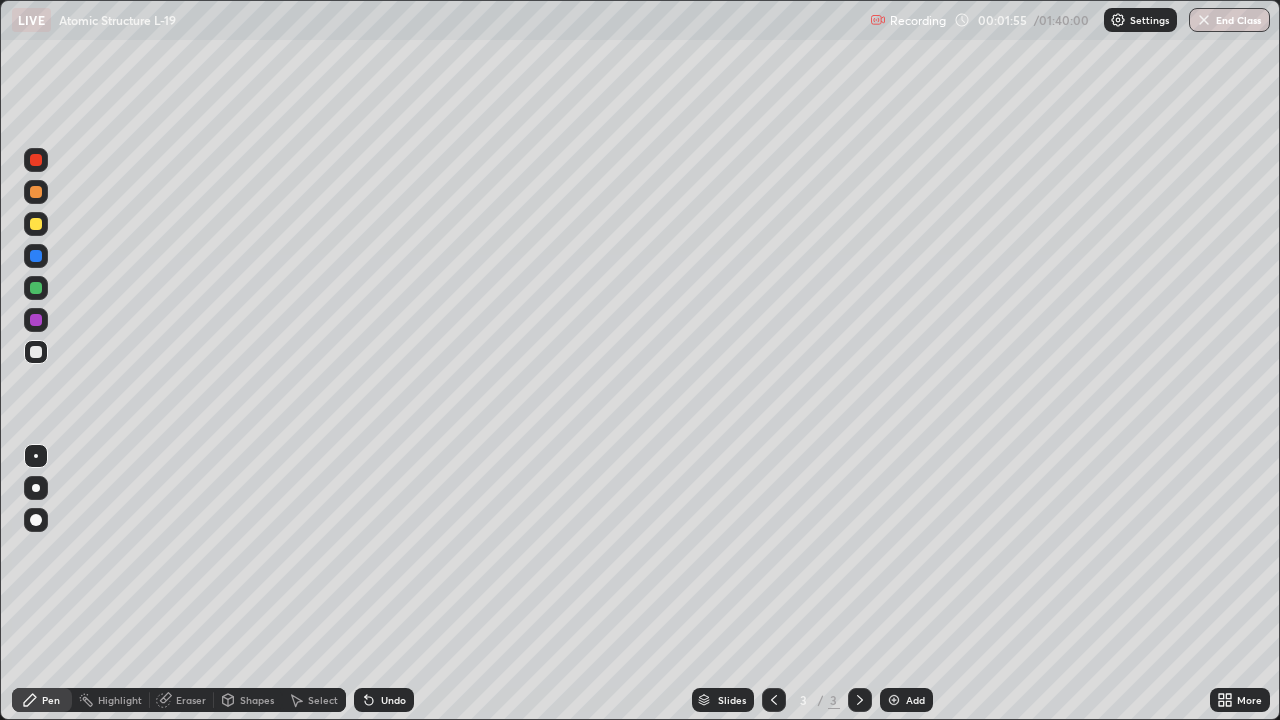 click at bounding box center [36, 288] 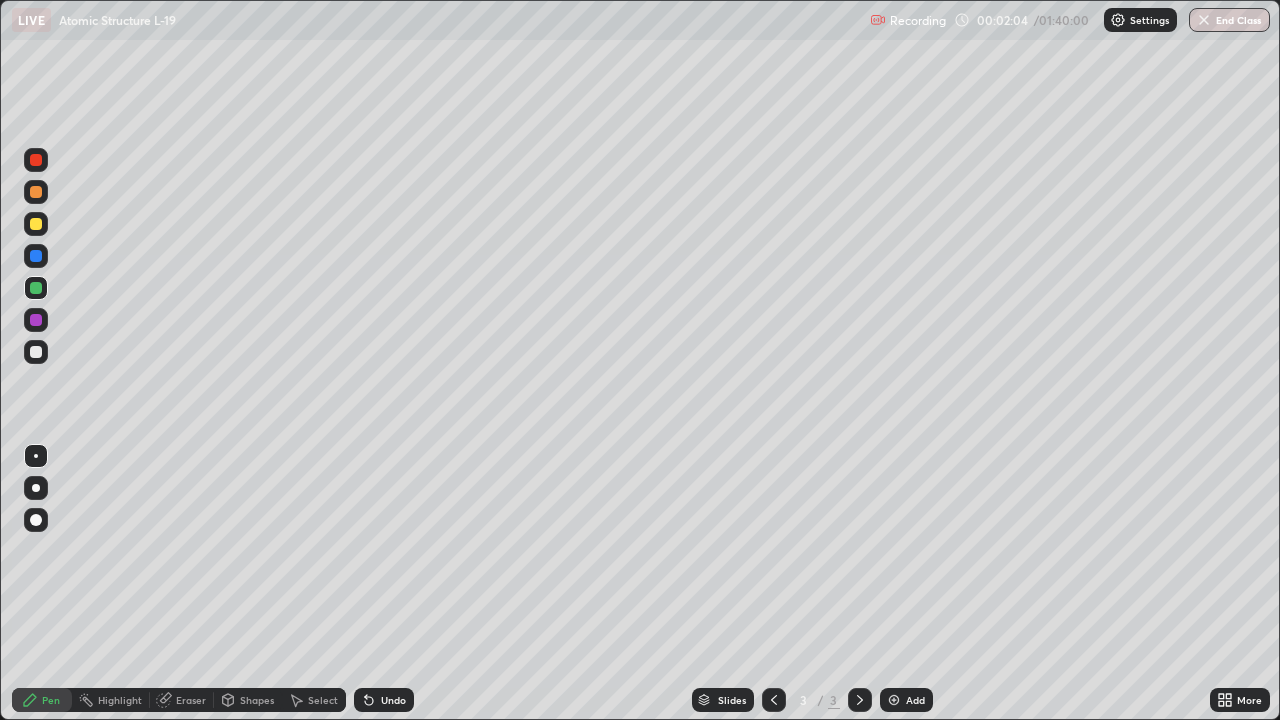 click on "Undo" at bounding box center [393, 700] 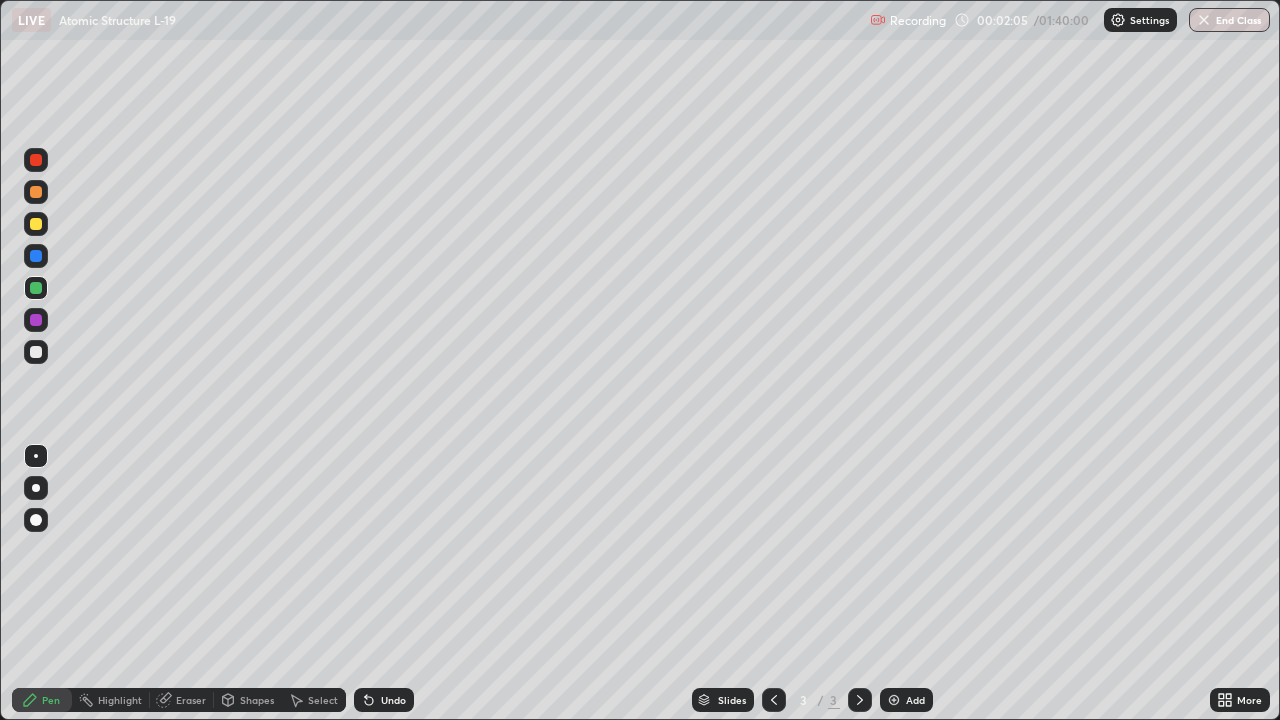click on "Undo" at bounding box center (393, 700) 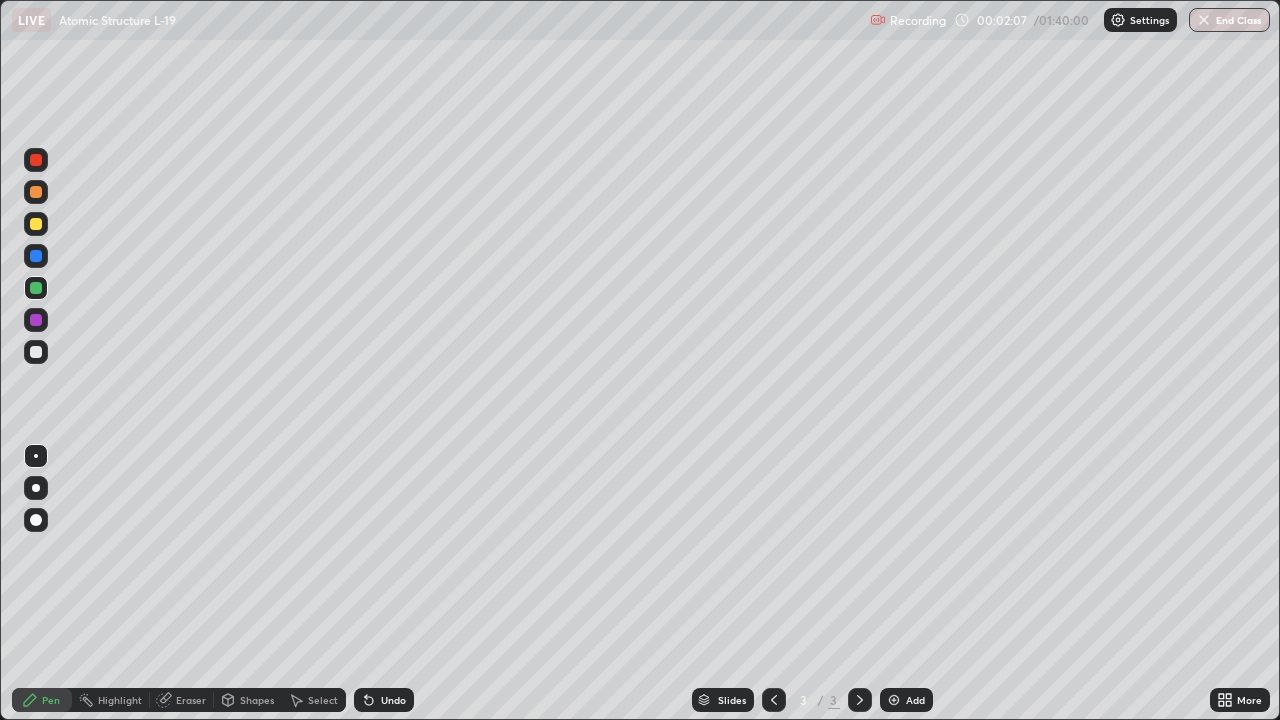 click on "Undo" at bounding box center (393, 700) 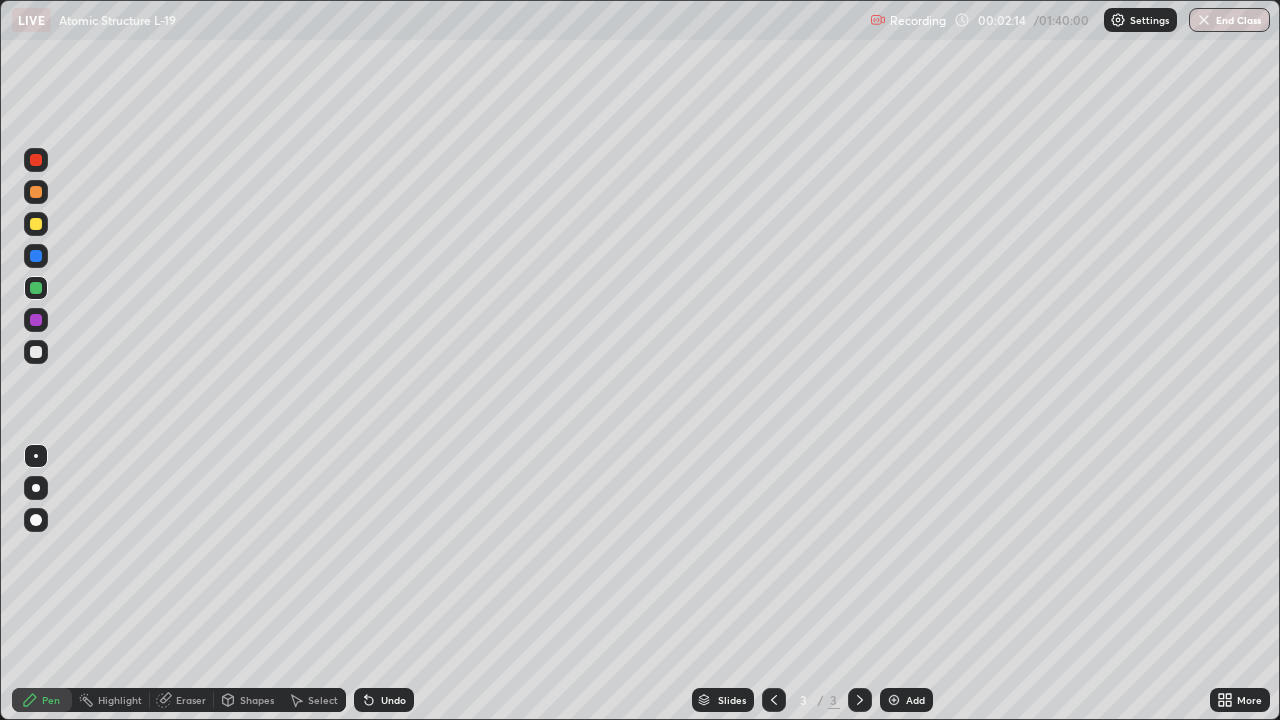 click at bounding box center [36, 320] 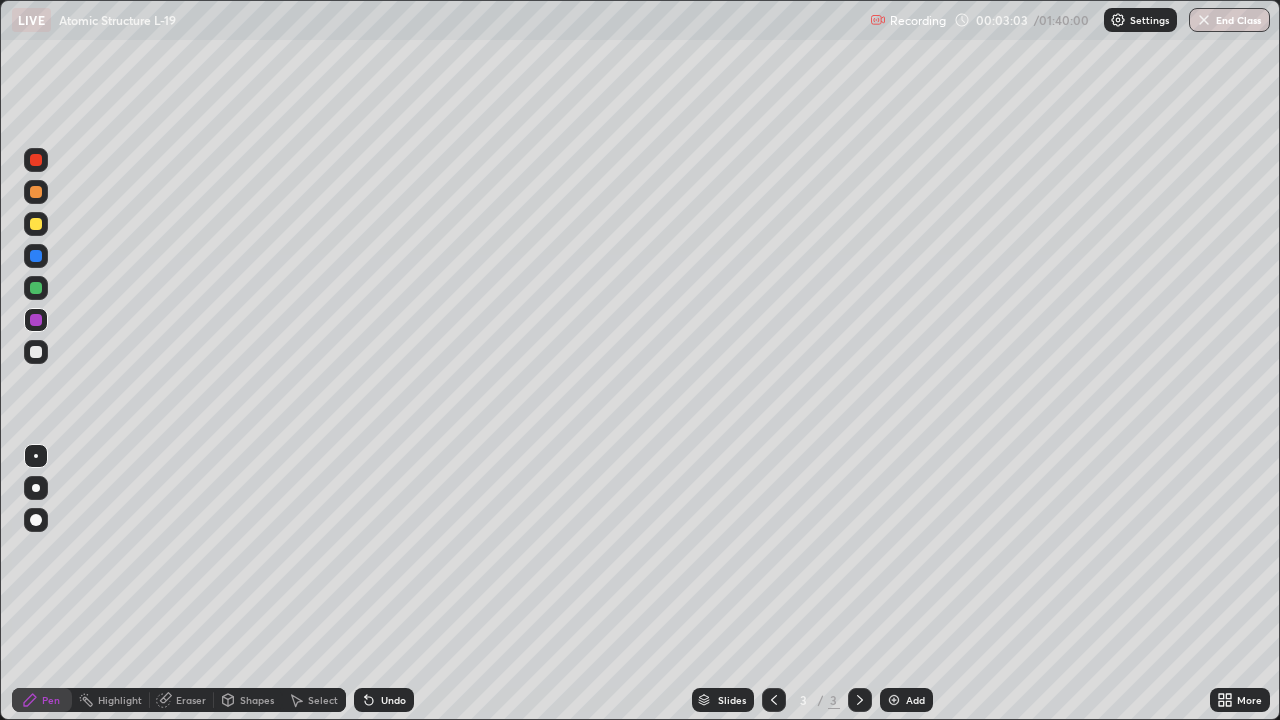 click at bounding box center (36, 352) 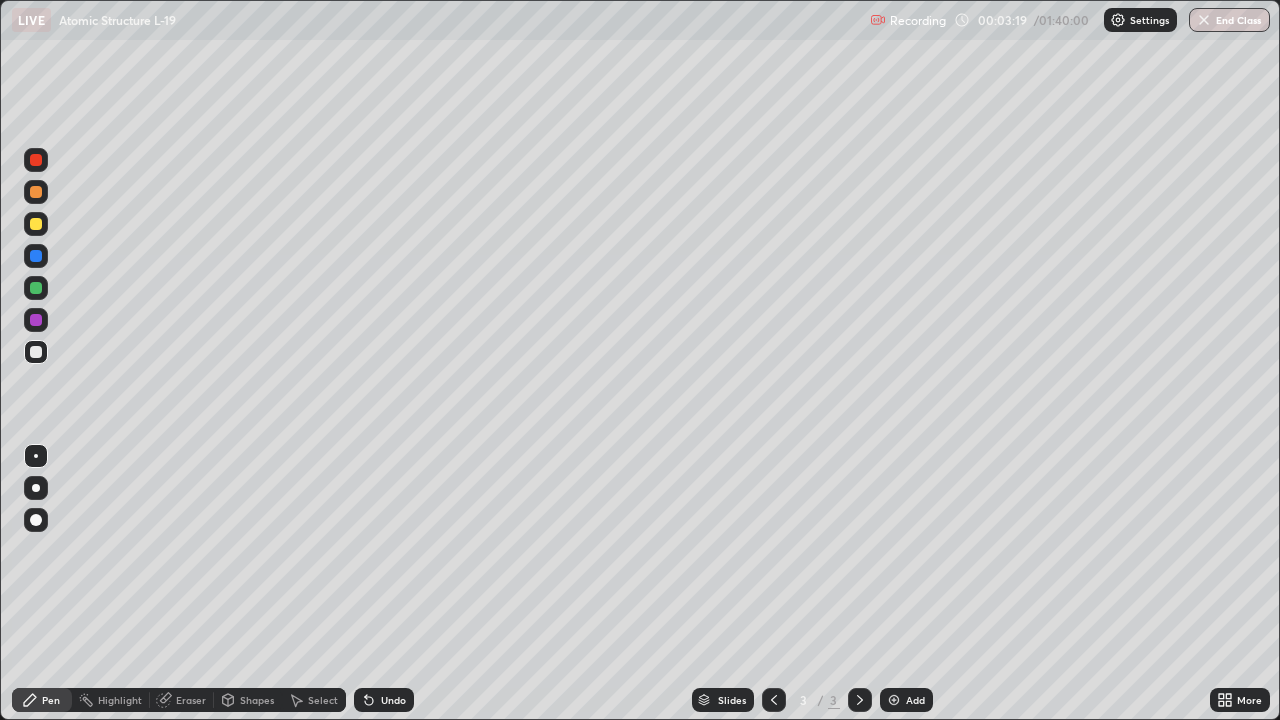 click at bounding box center [36, 320] 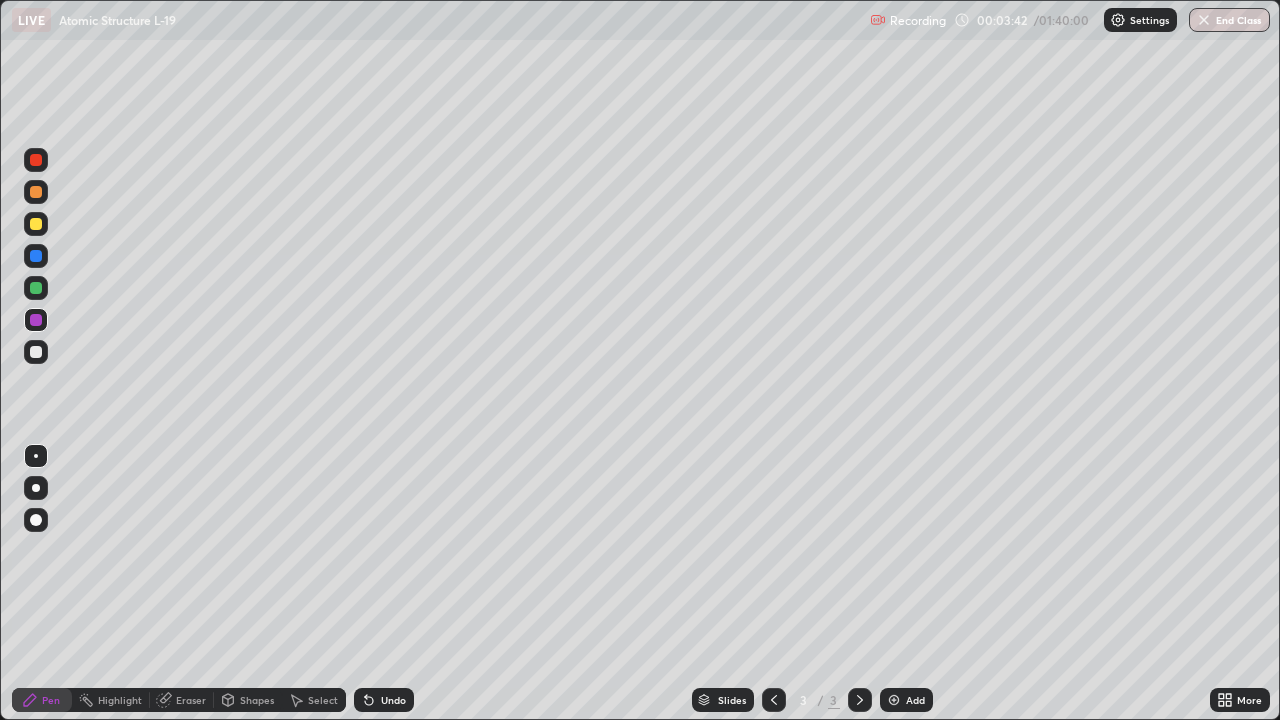 click at bounding box center (36, 320) 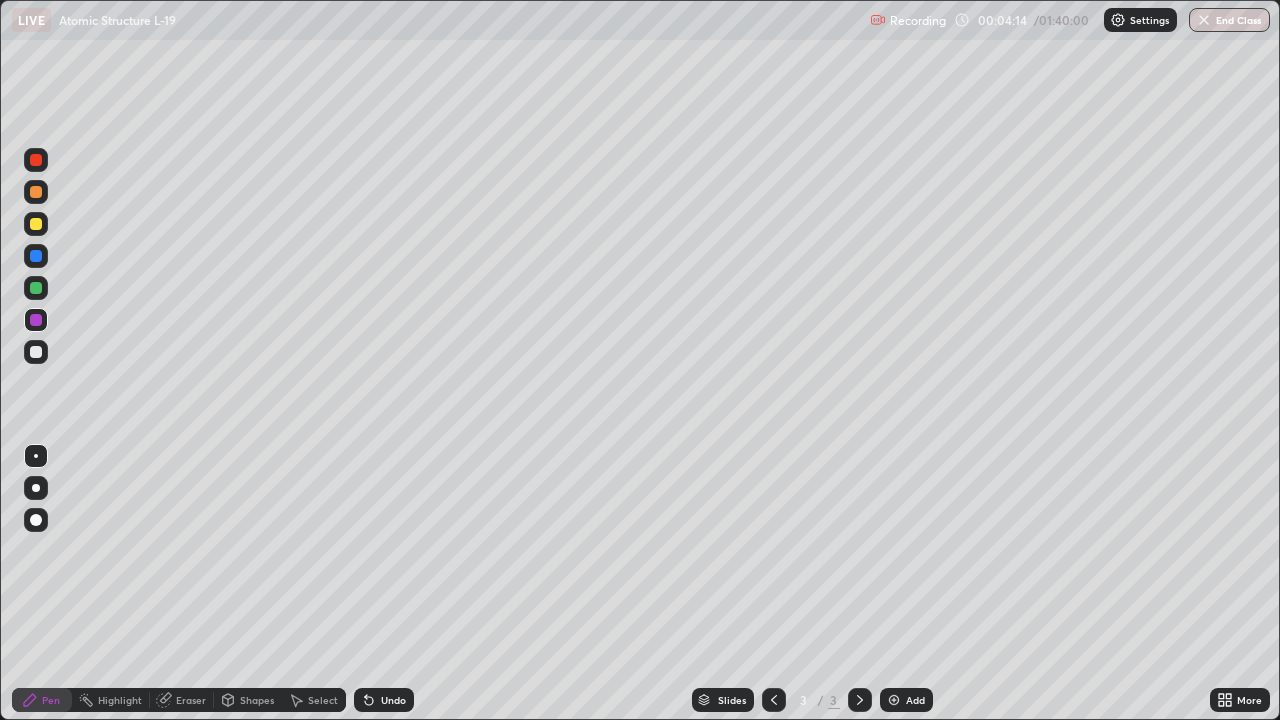 click at bounding box center (36, 256) 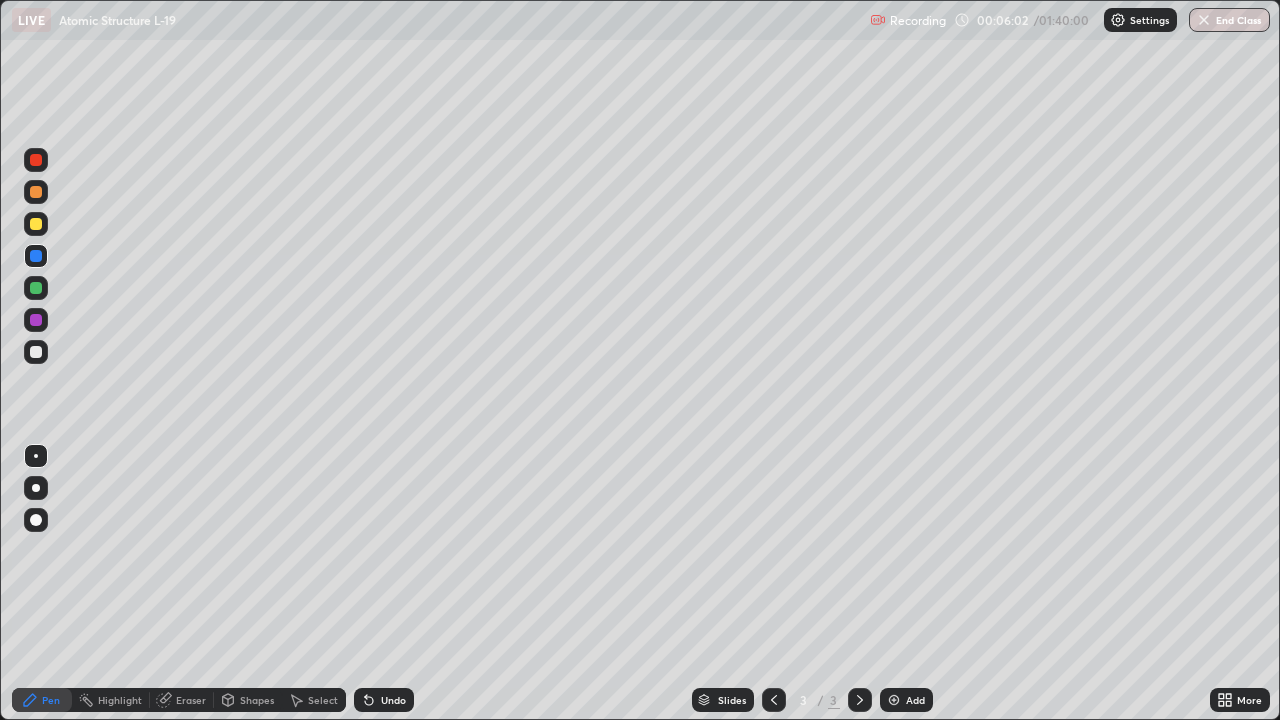 click at bounding box center (36, 352) 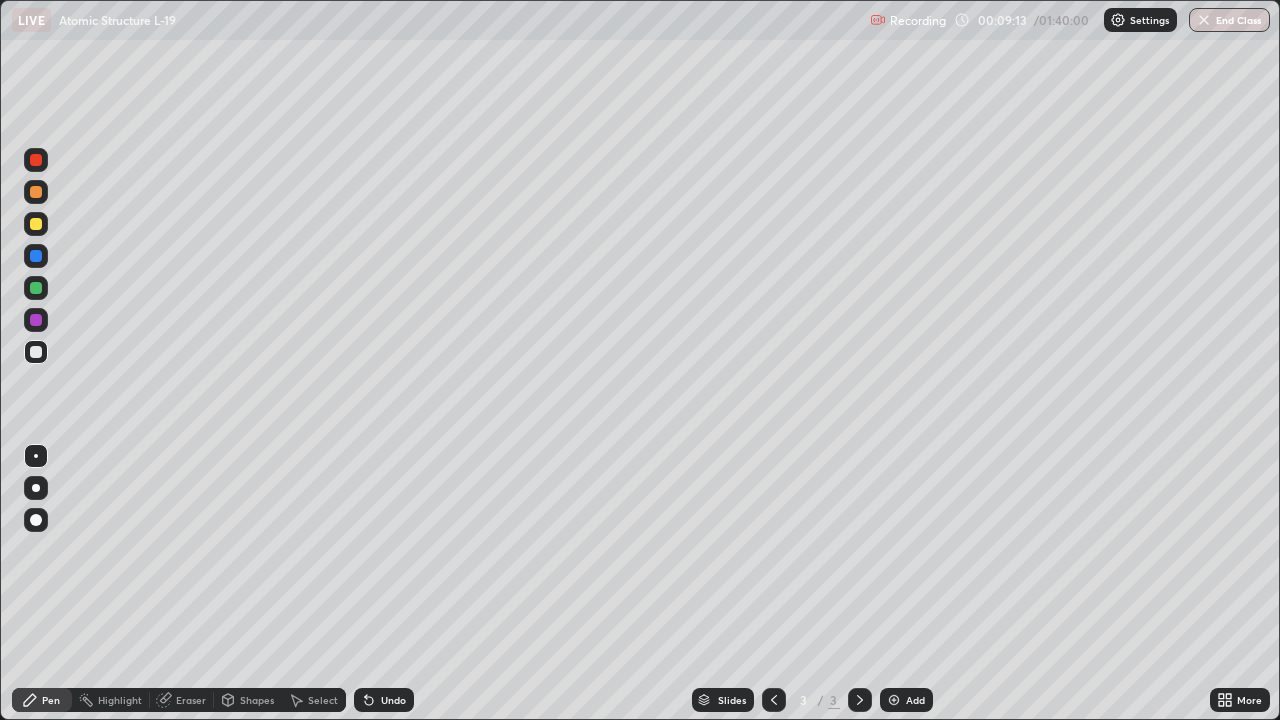 click at bounding box center (36, 320) 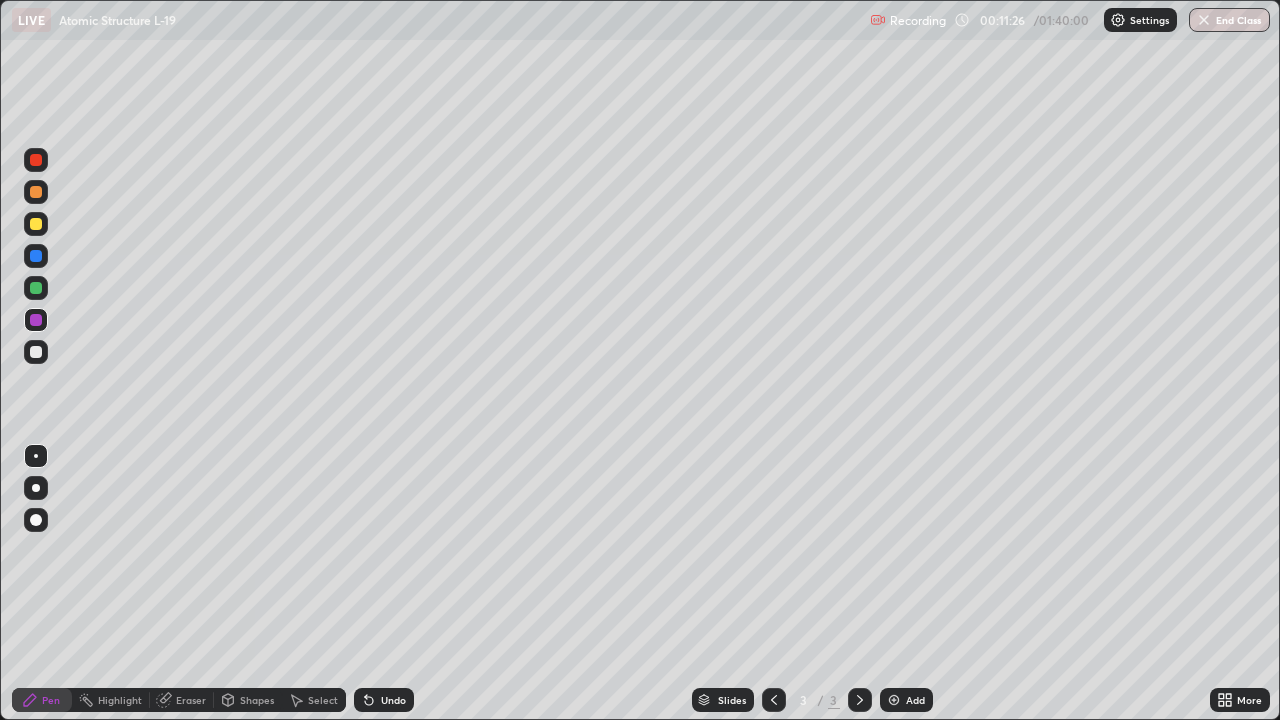 click on "Add" at bounding box center (915, 700) 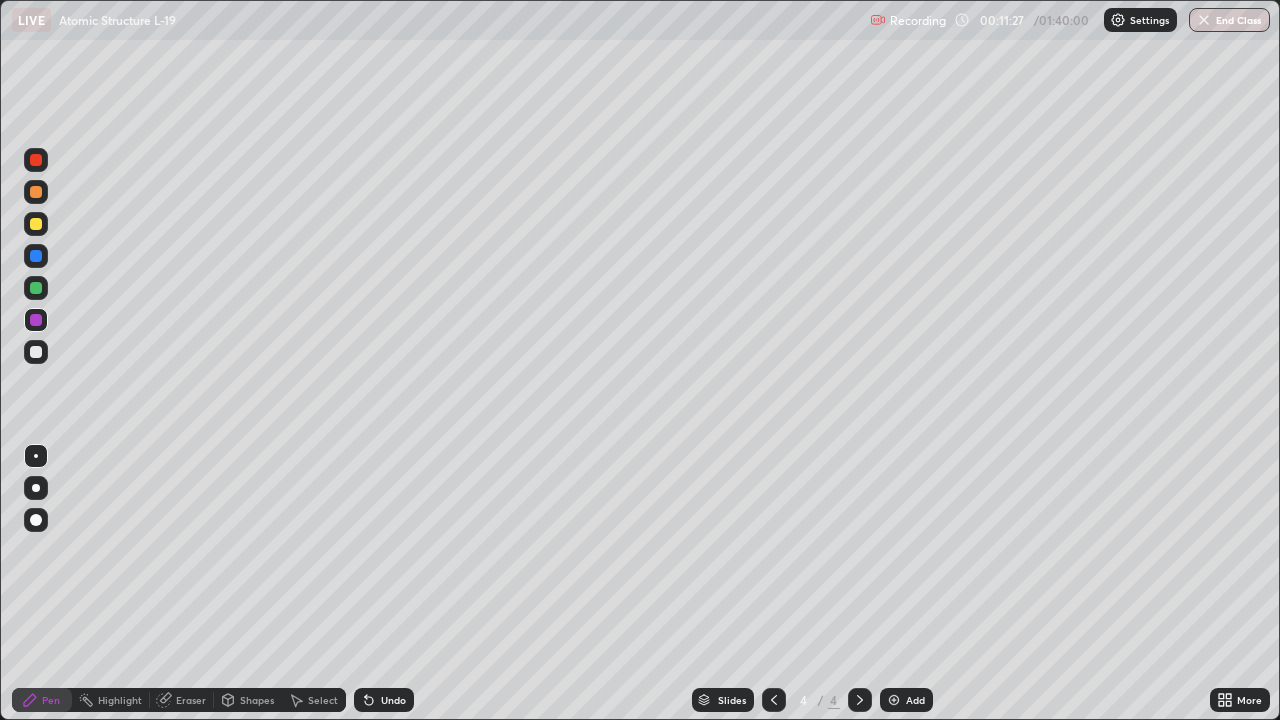 click at bounding box center (36, 160) 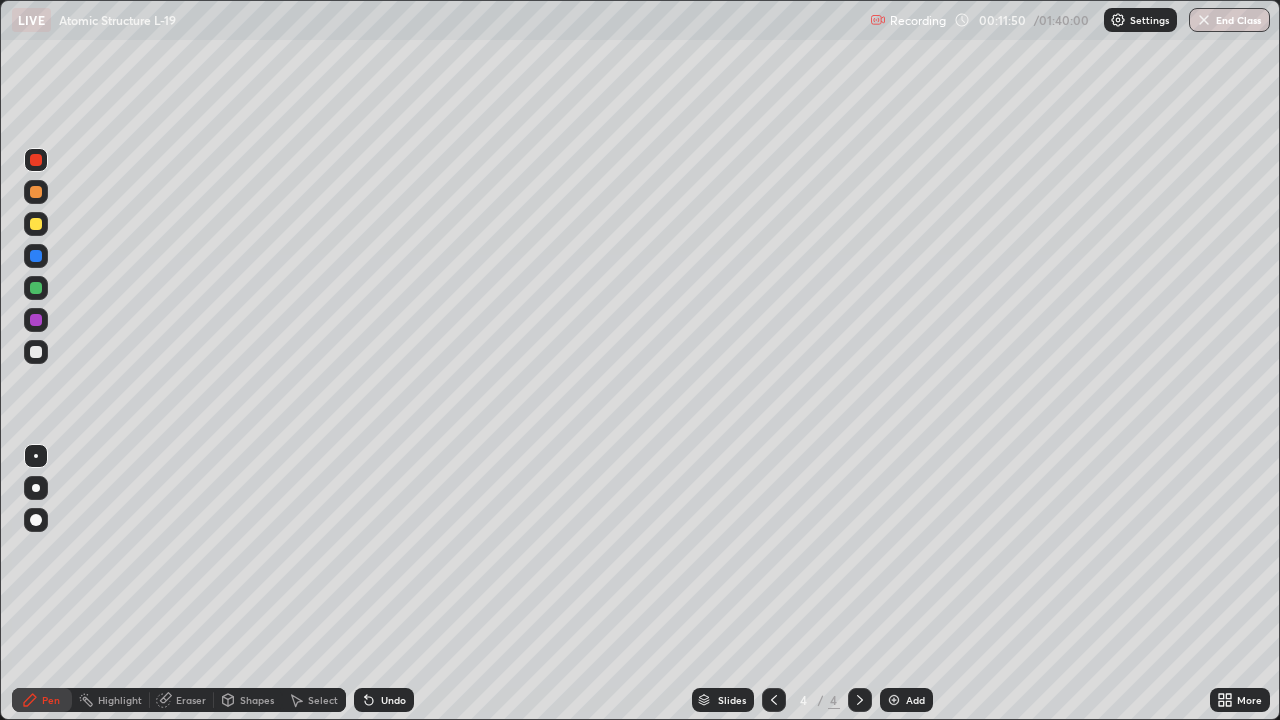 click at bounding box center (36, 256) 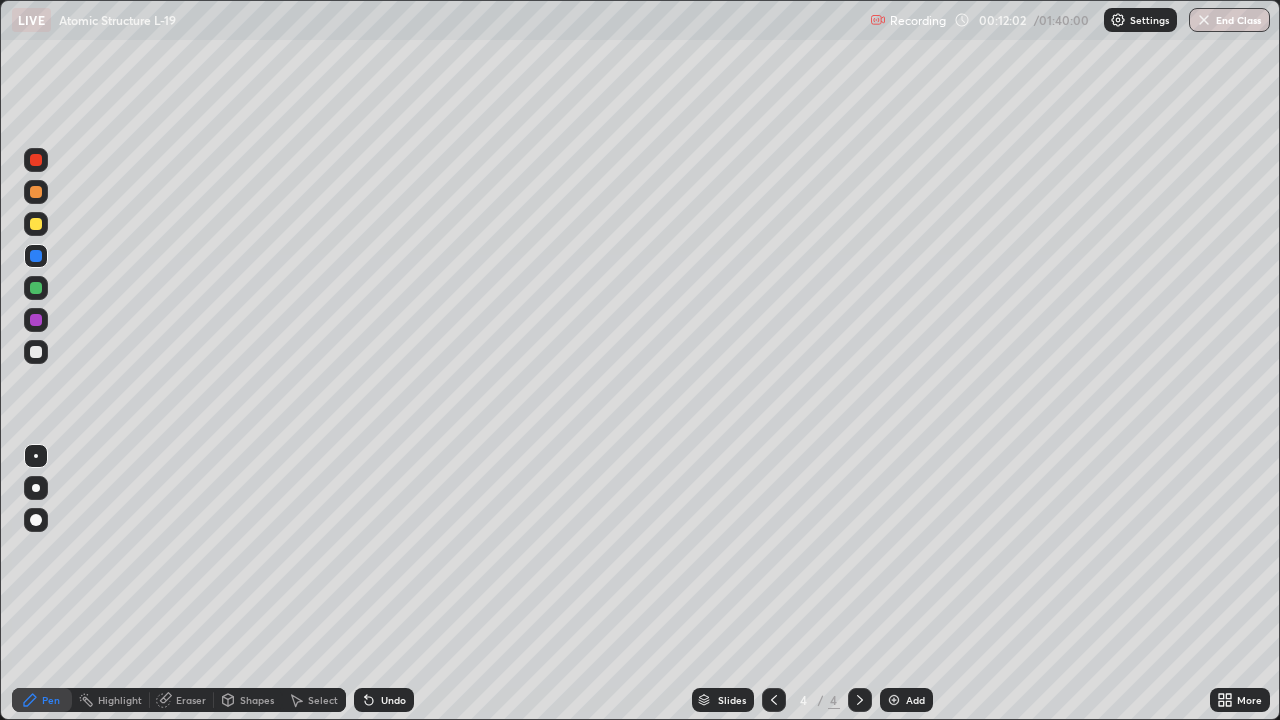 click at bounding box center [36, 288] 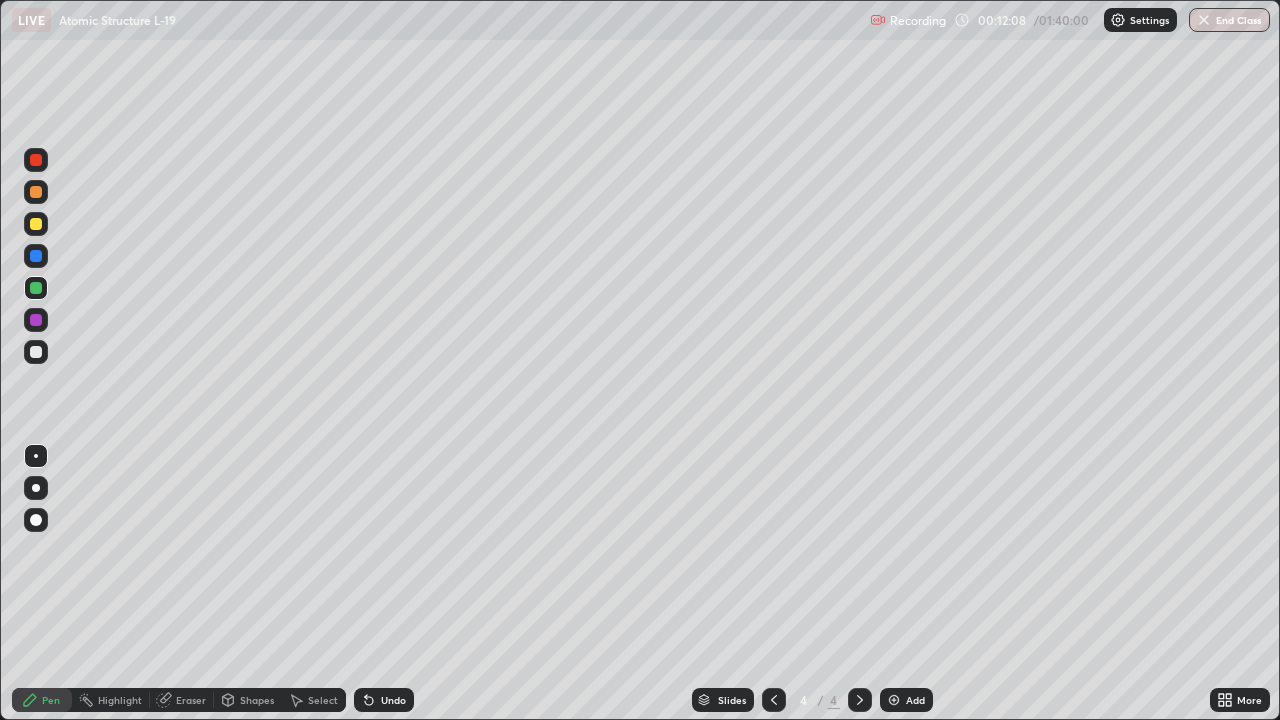 click at bounding box center [36, 224] 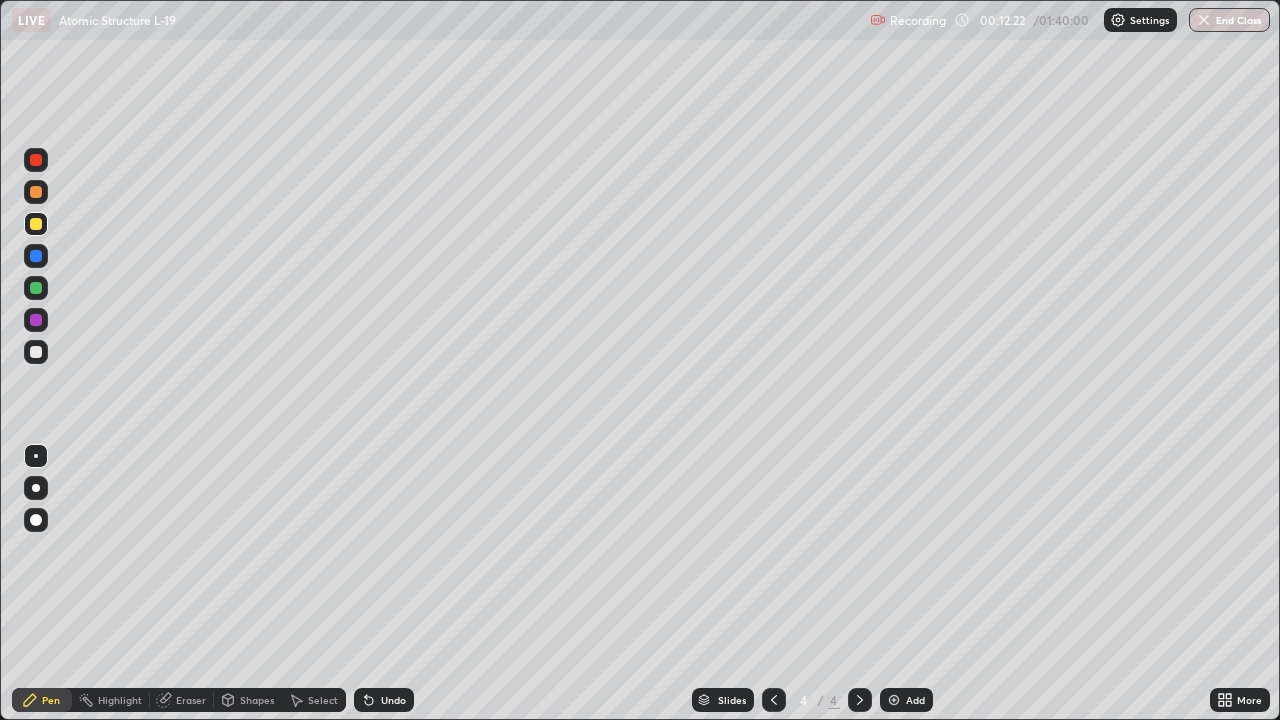 click at bounding box center [36, 288] 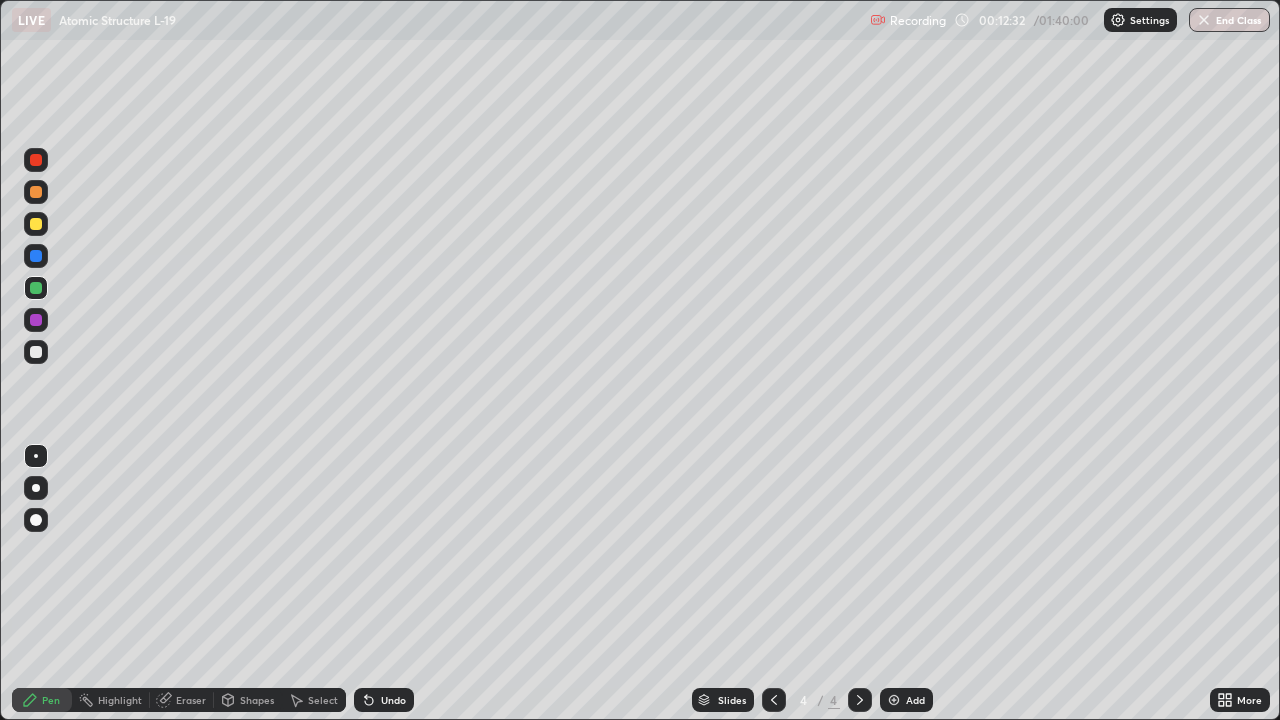 click at bounding box center [36, 320] 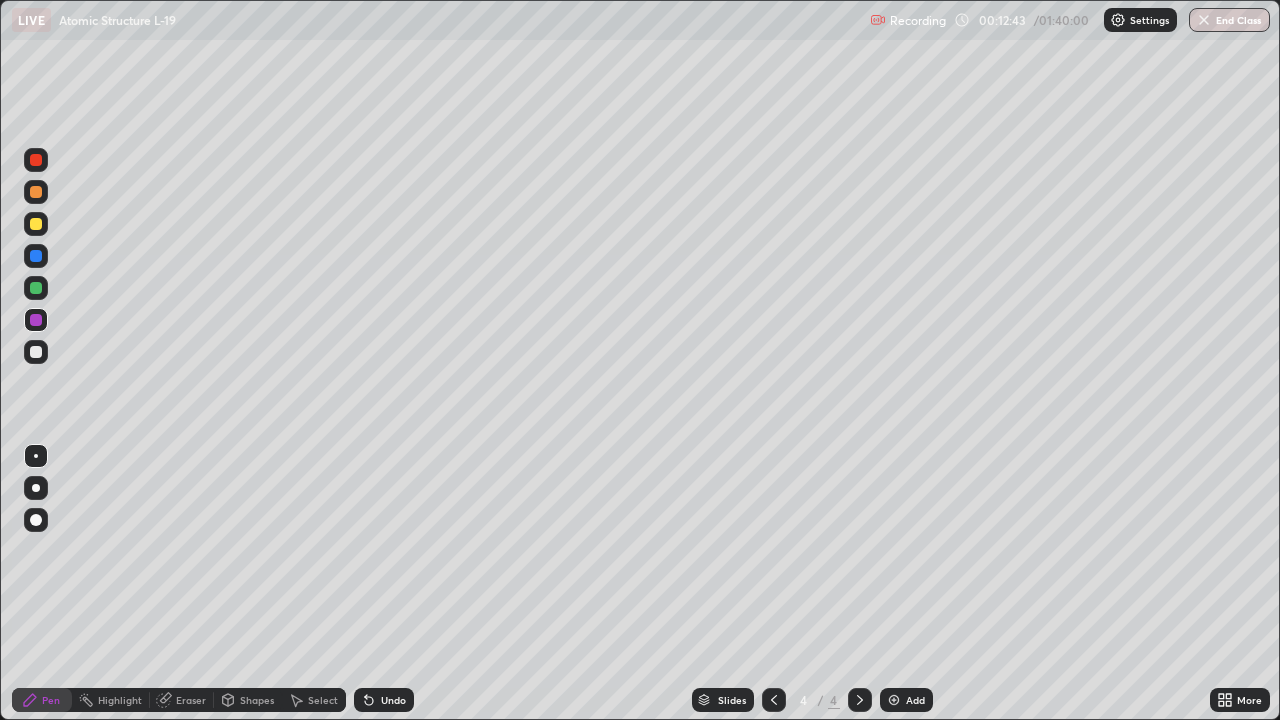 click at bounding box center (36, 352) 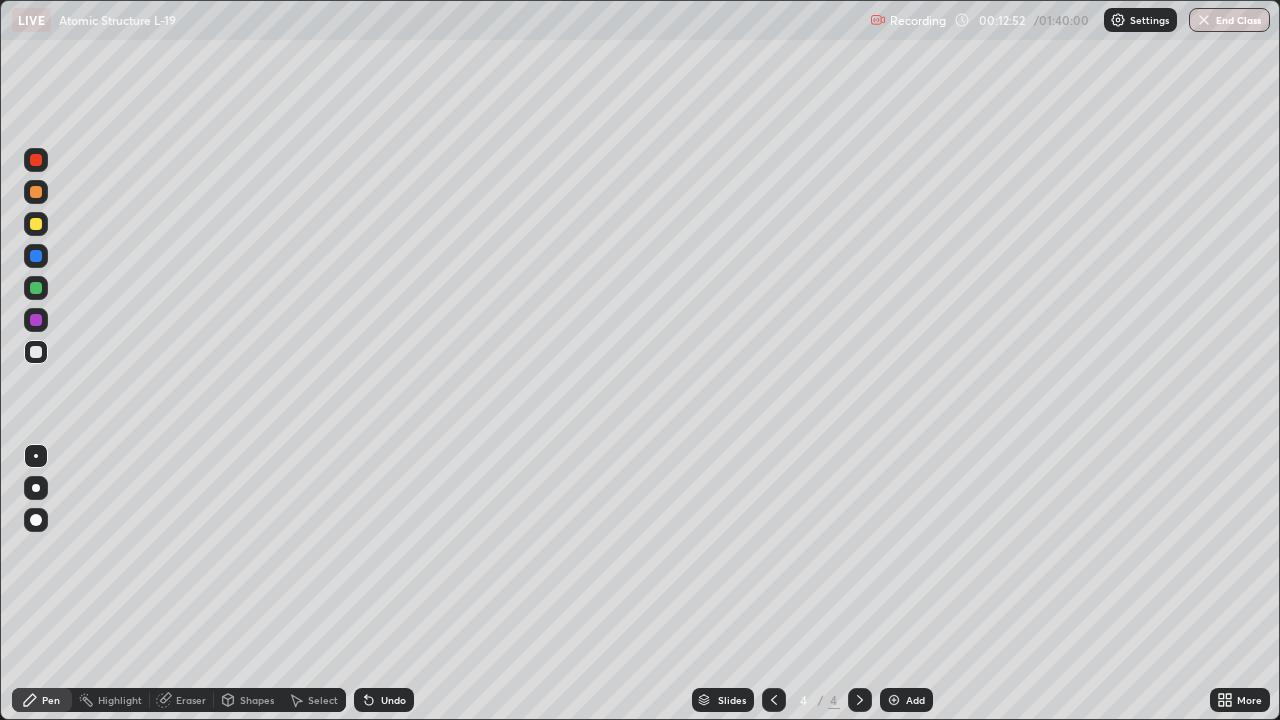 click at bounding box center [36, 256] 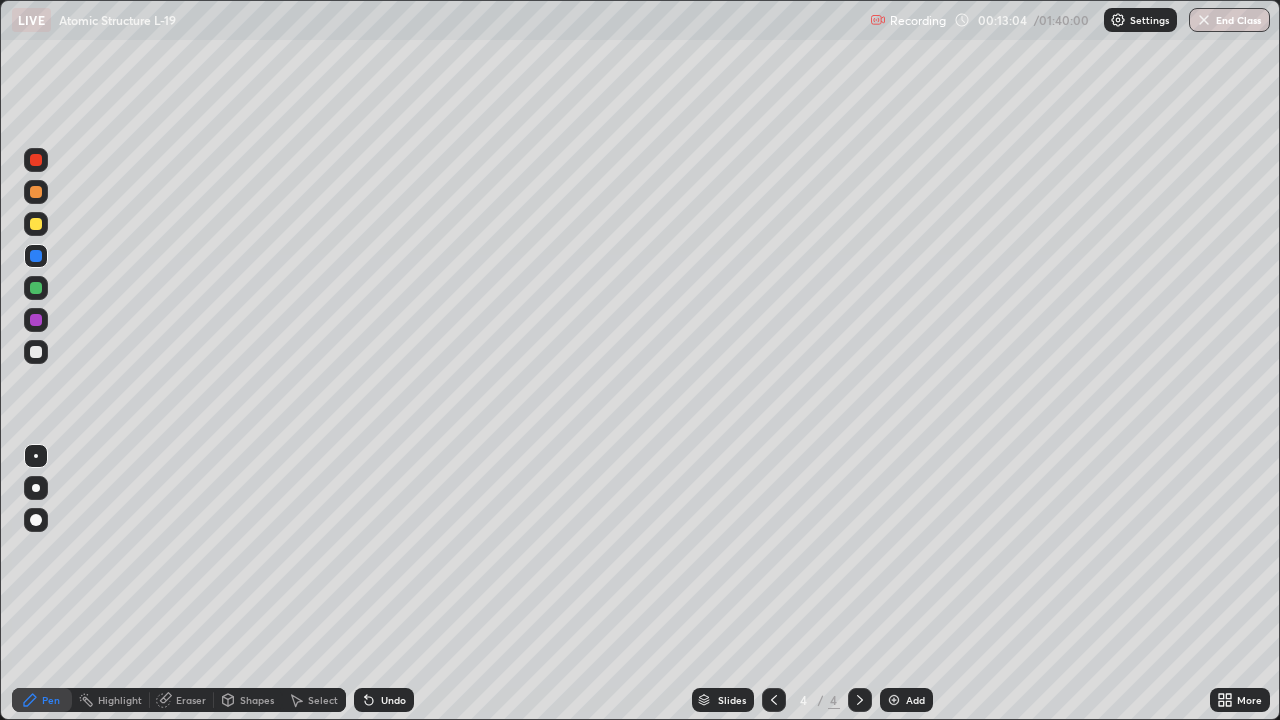 click at bounding box center (36, 352) 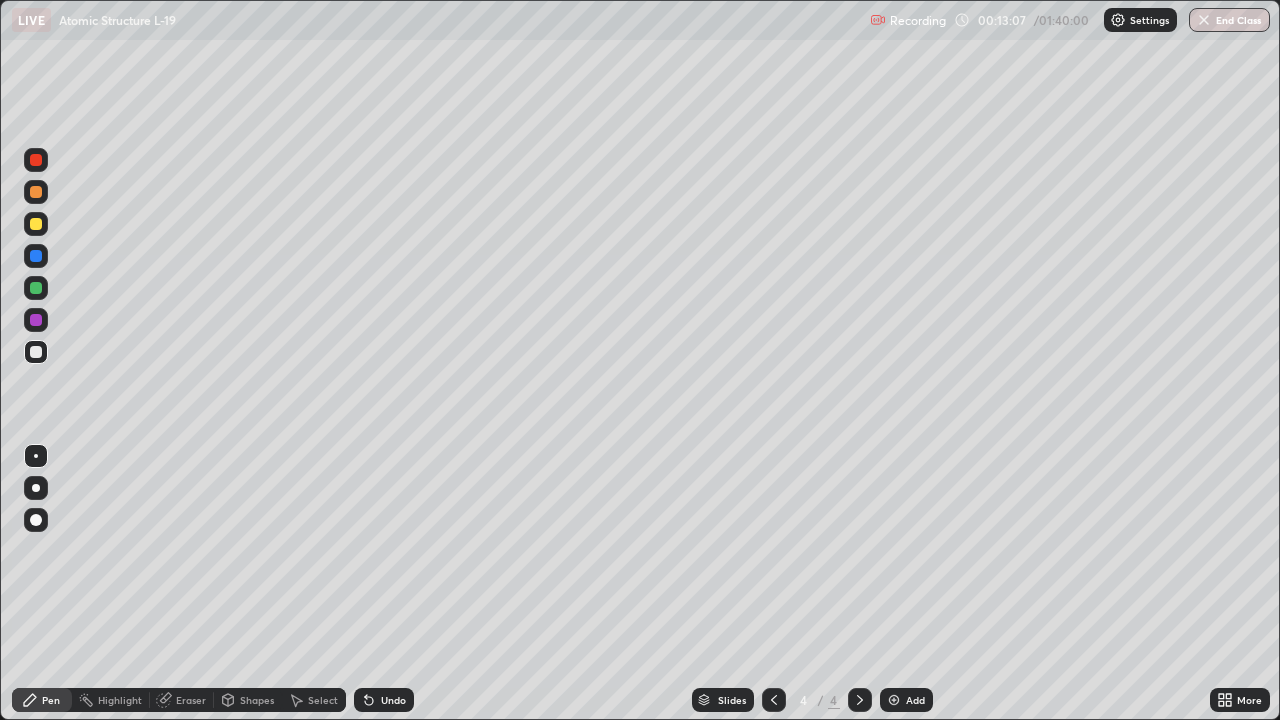 click at bounding box center (36, 288) 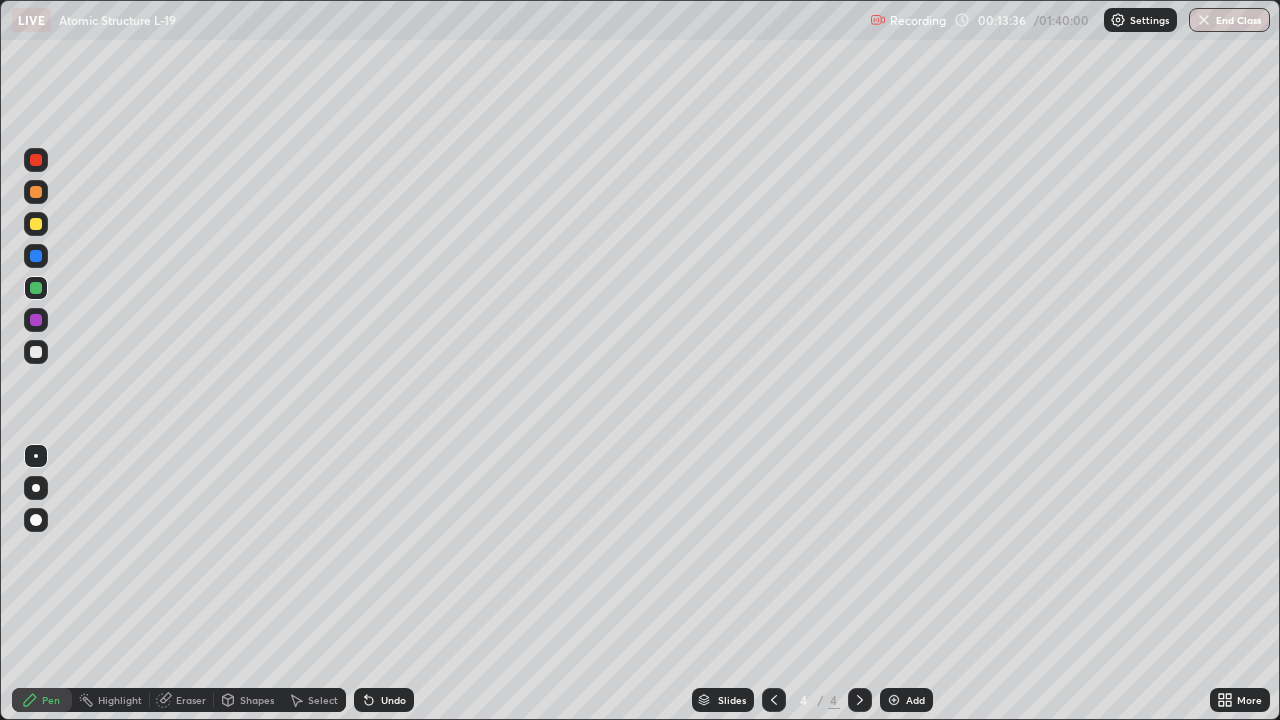 click at bounding box center [36, 320] 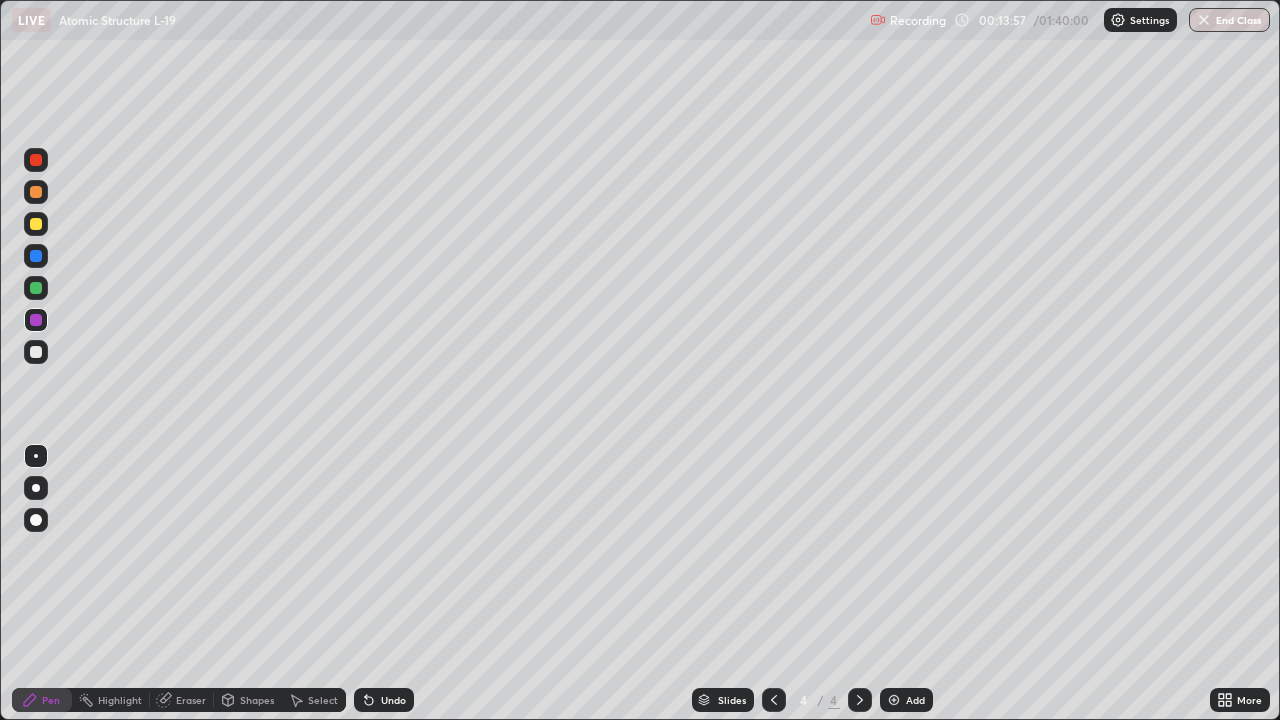 click at bounding box center (36, 288) 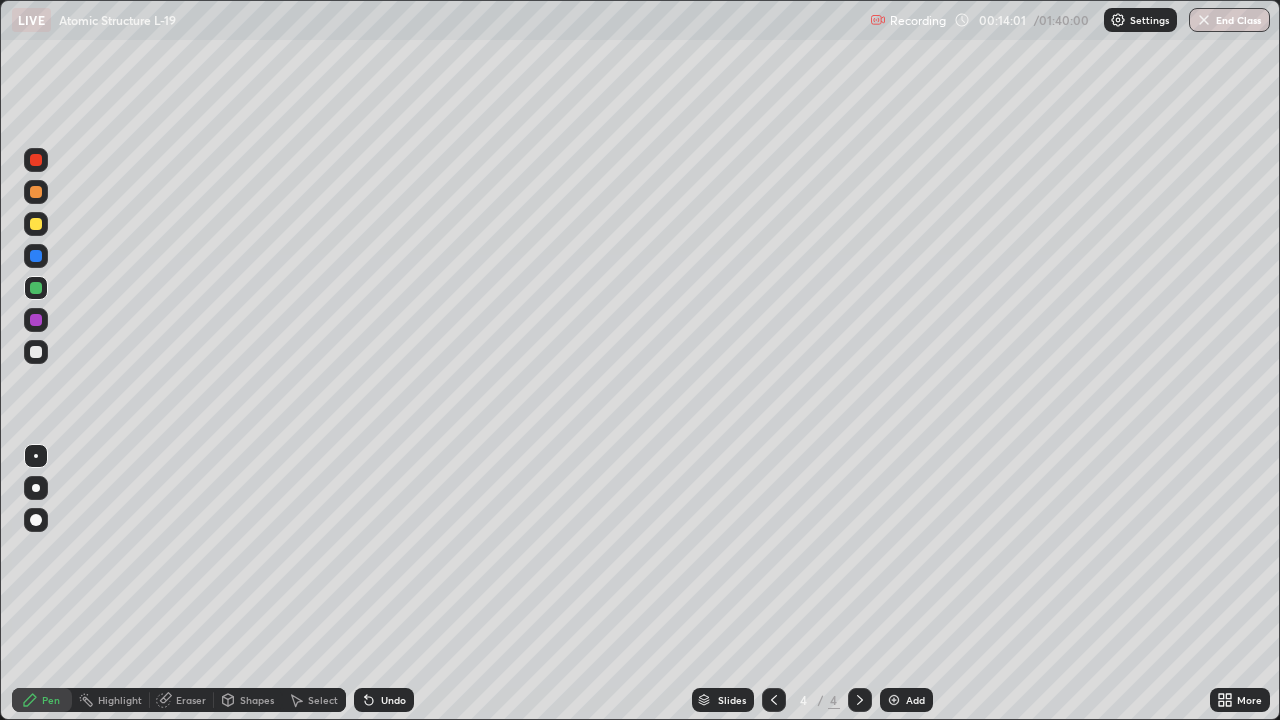 click on "Undo" at bounding box center [393, 700] 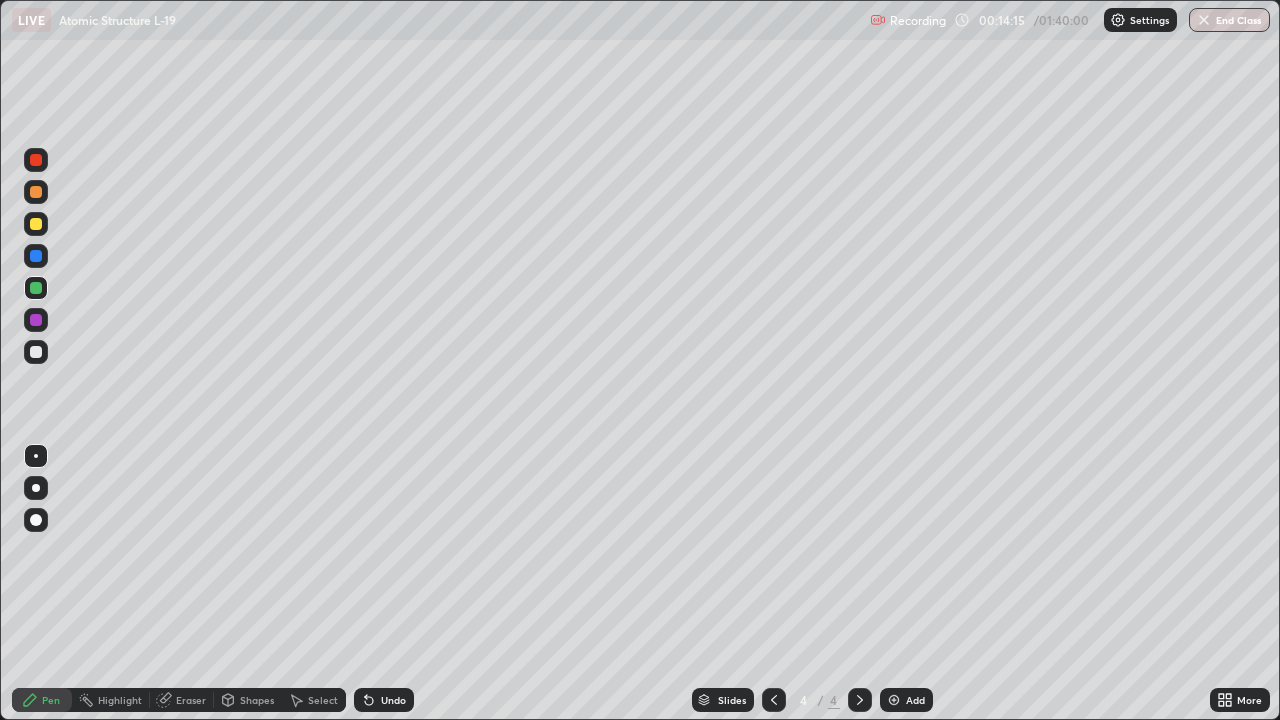 click at bounding box center (36, 352) 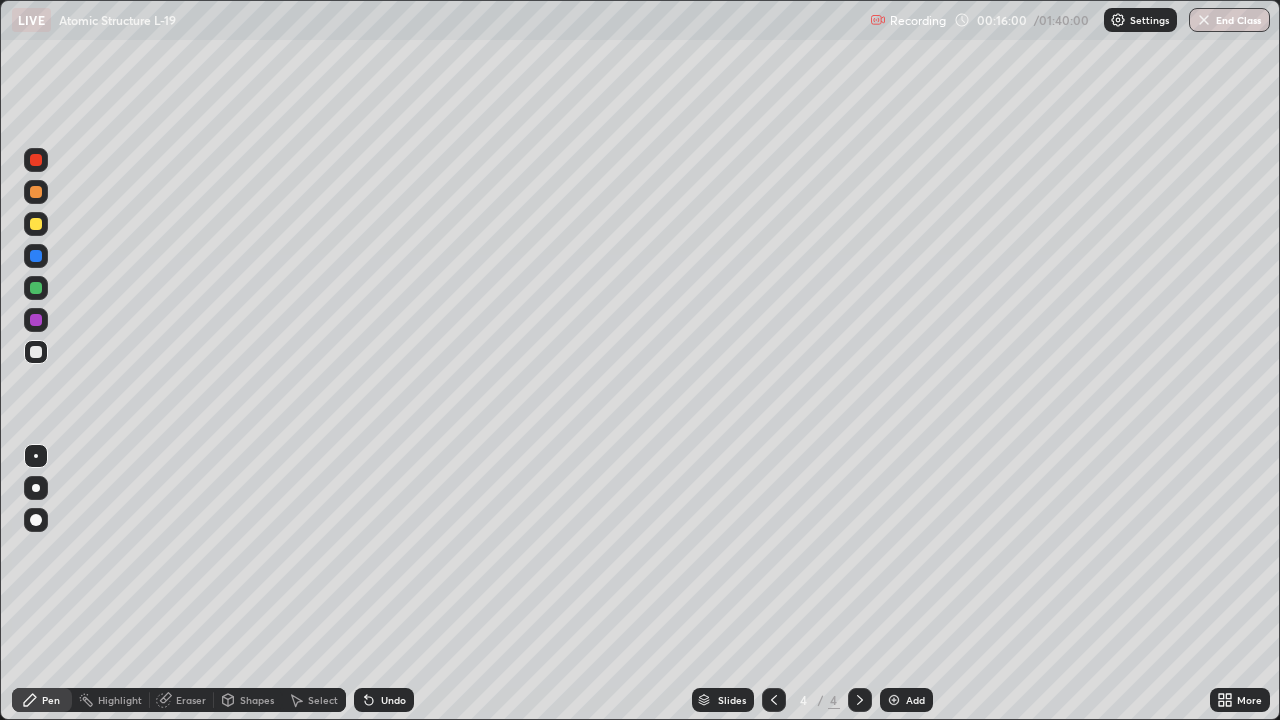 click at bounding box center [36, 352] 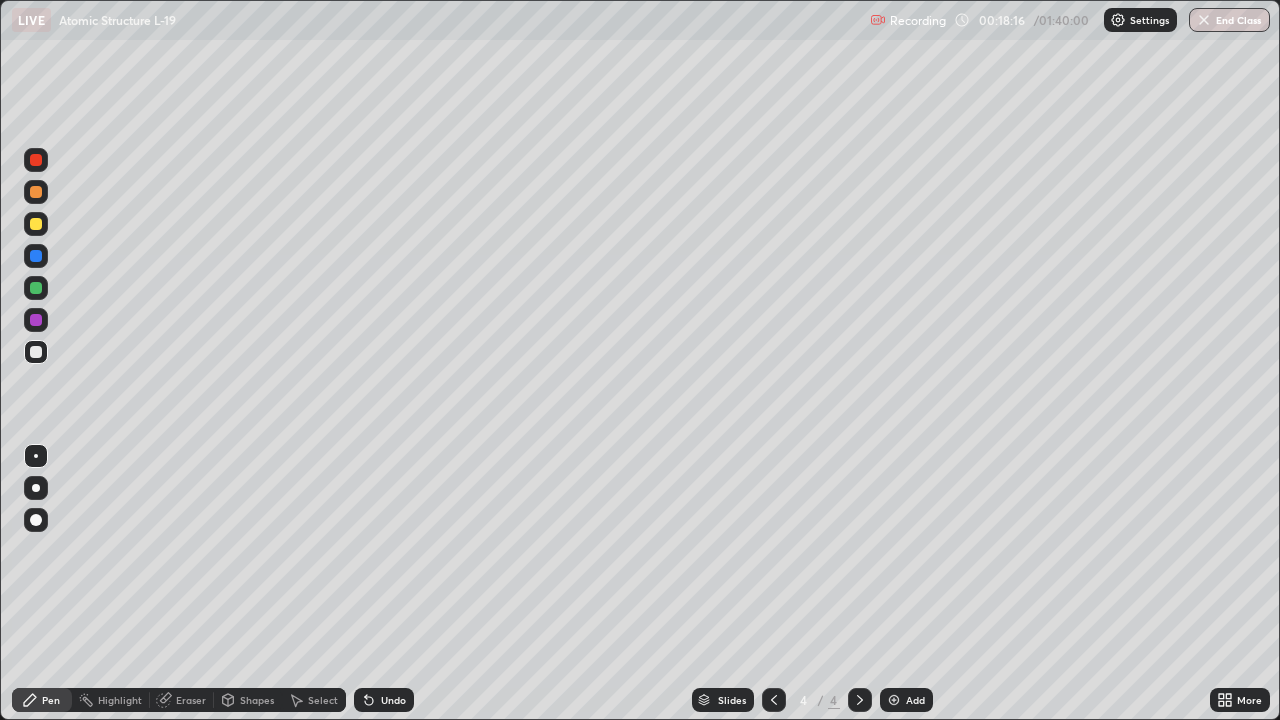 click at bounding box center (36, 320) 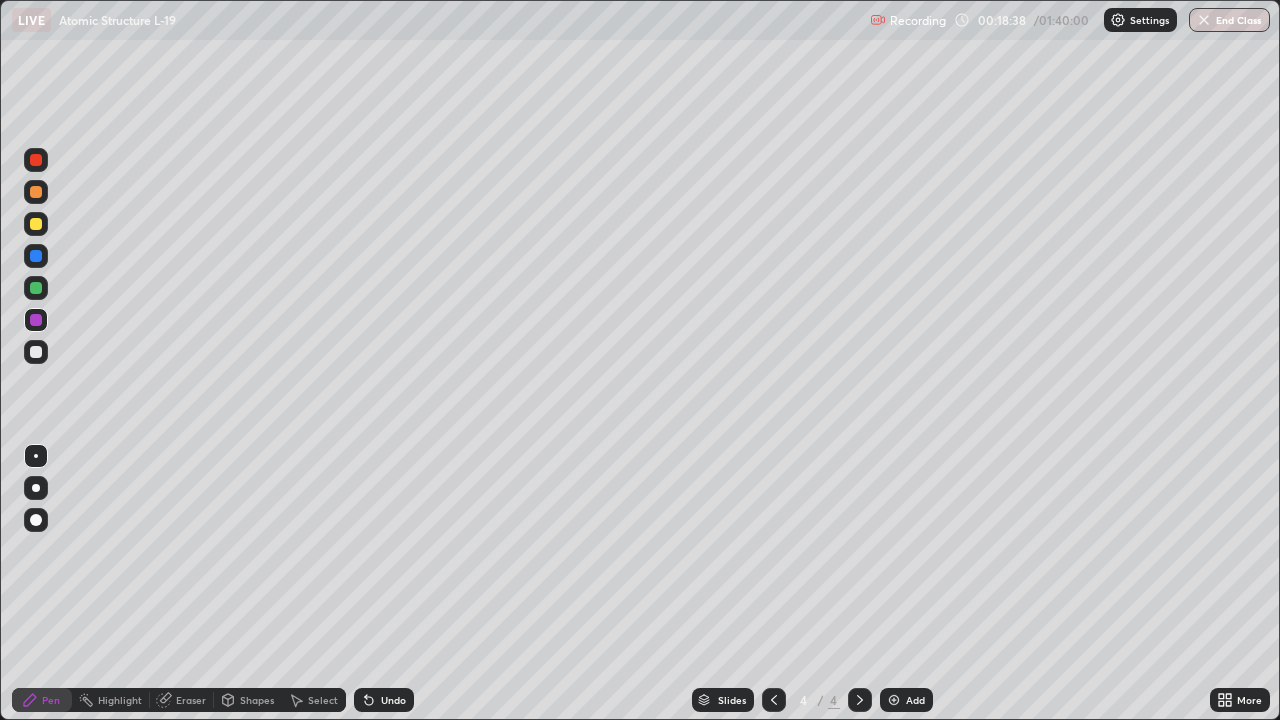 click at bounding box center [36, 352] 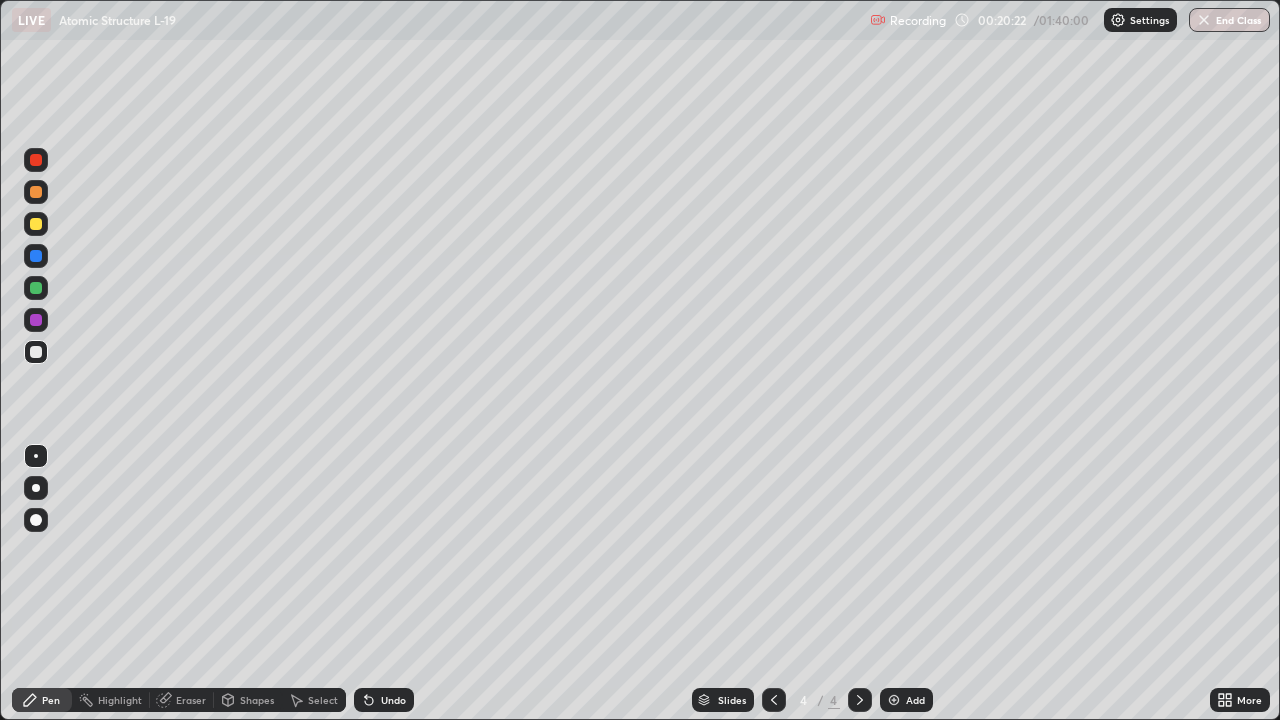 click at bounding box center (36, 288) 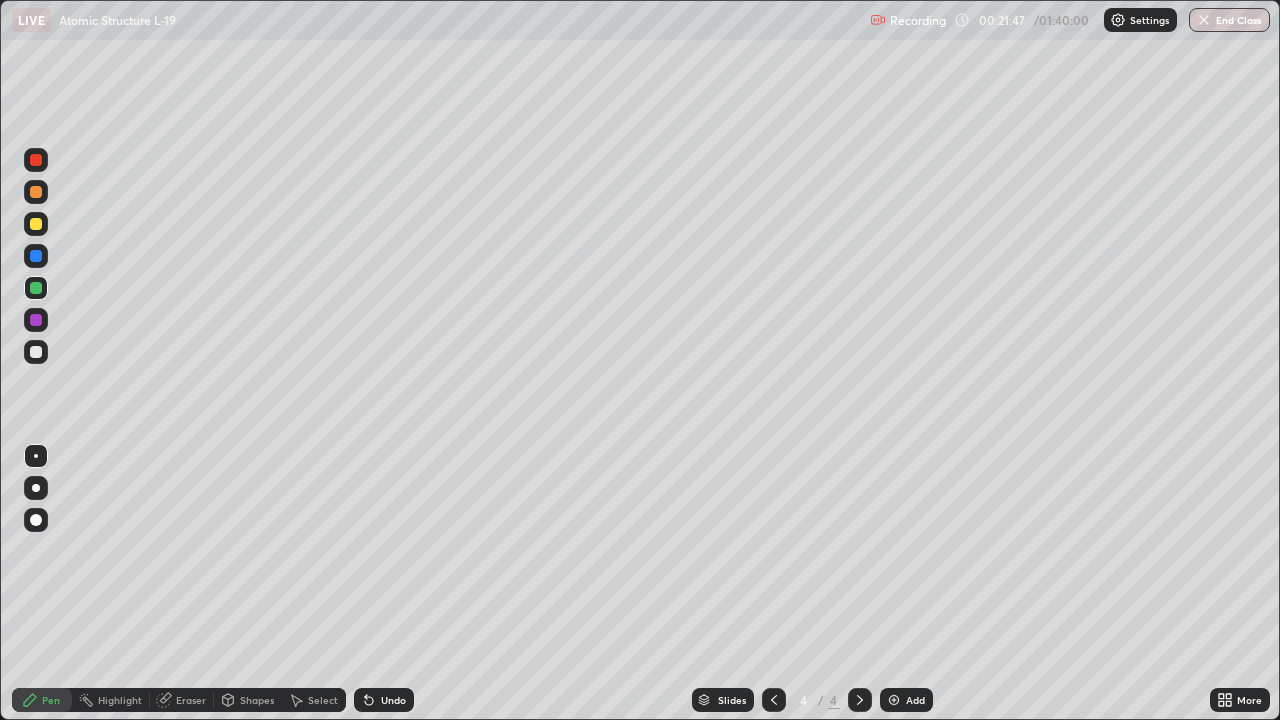click at bounding box center [36, 224] 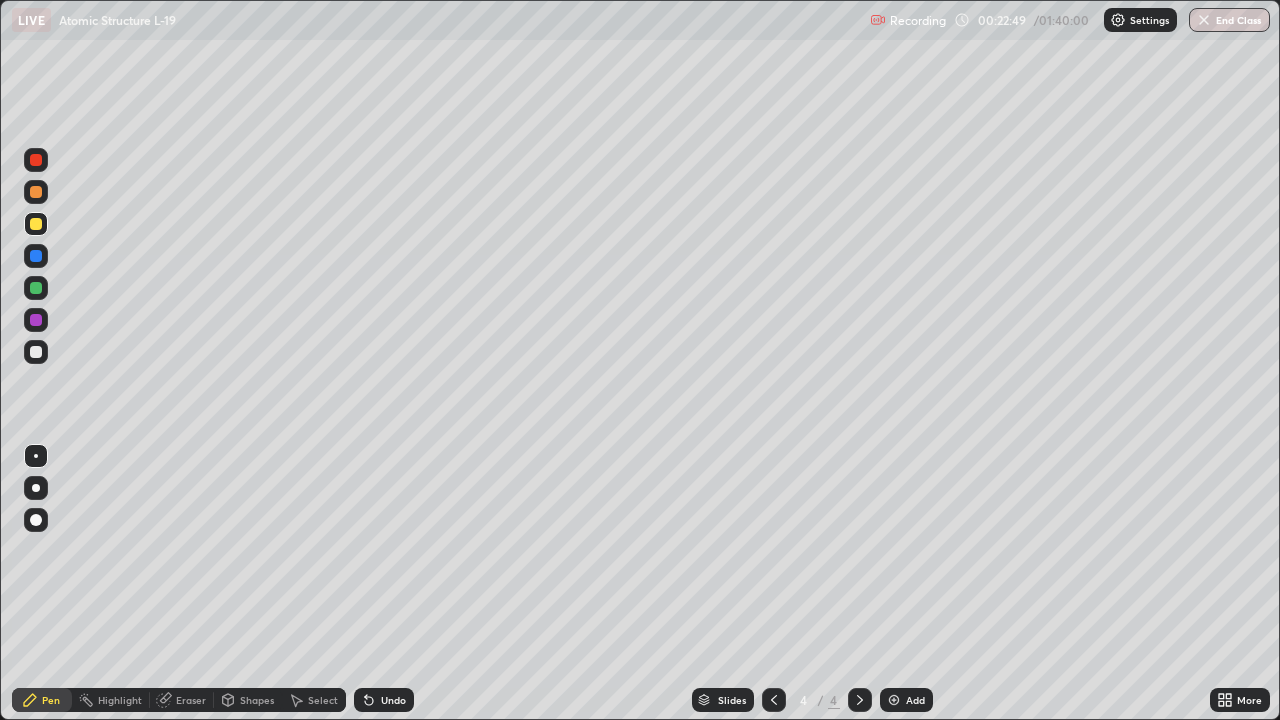 click on "Add" at bounding box center (915, 700) 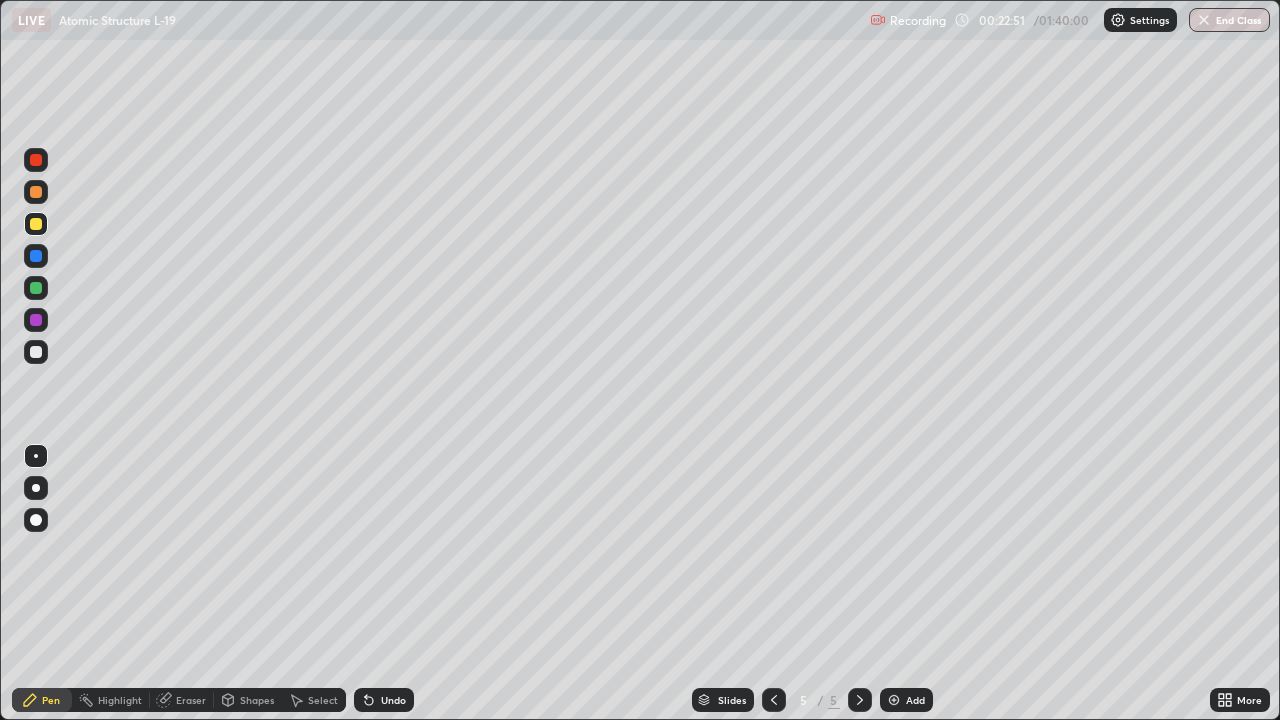 click at bounding box center [36, 160] 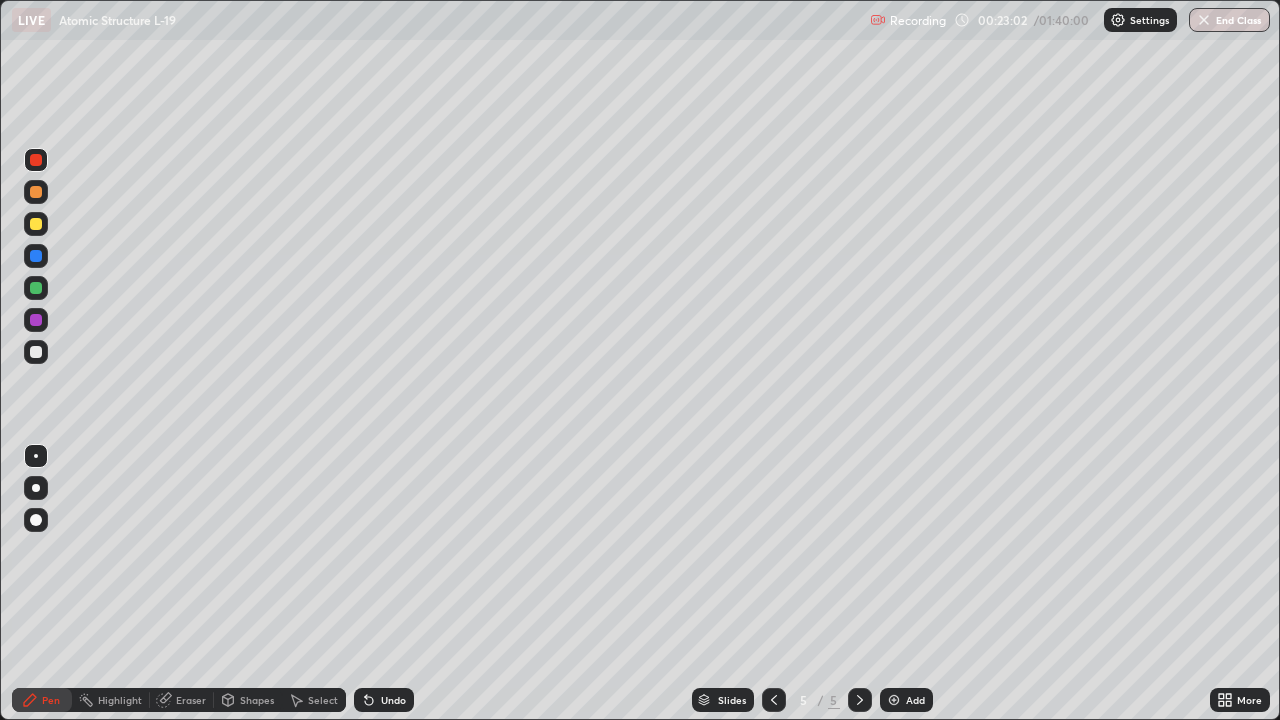 click on "Undo" at bounding box center [393, 700] 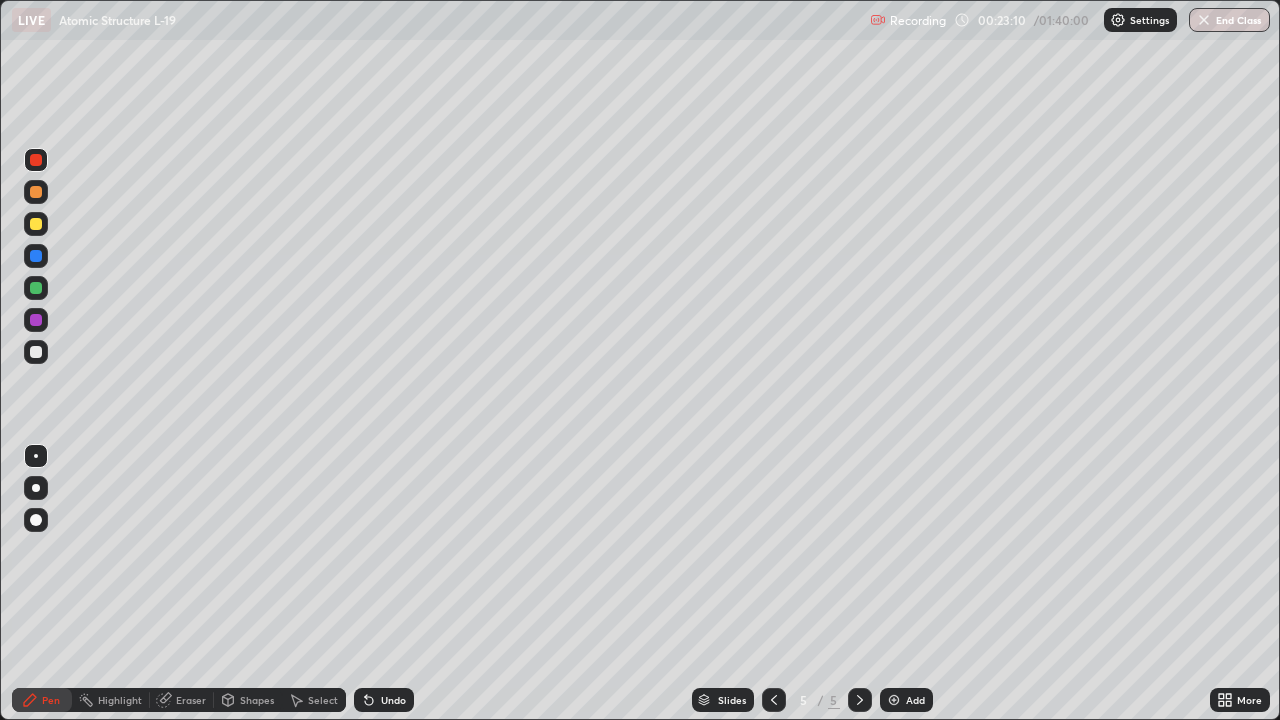 click at bounding box center [36, 288] 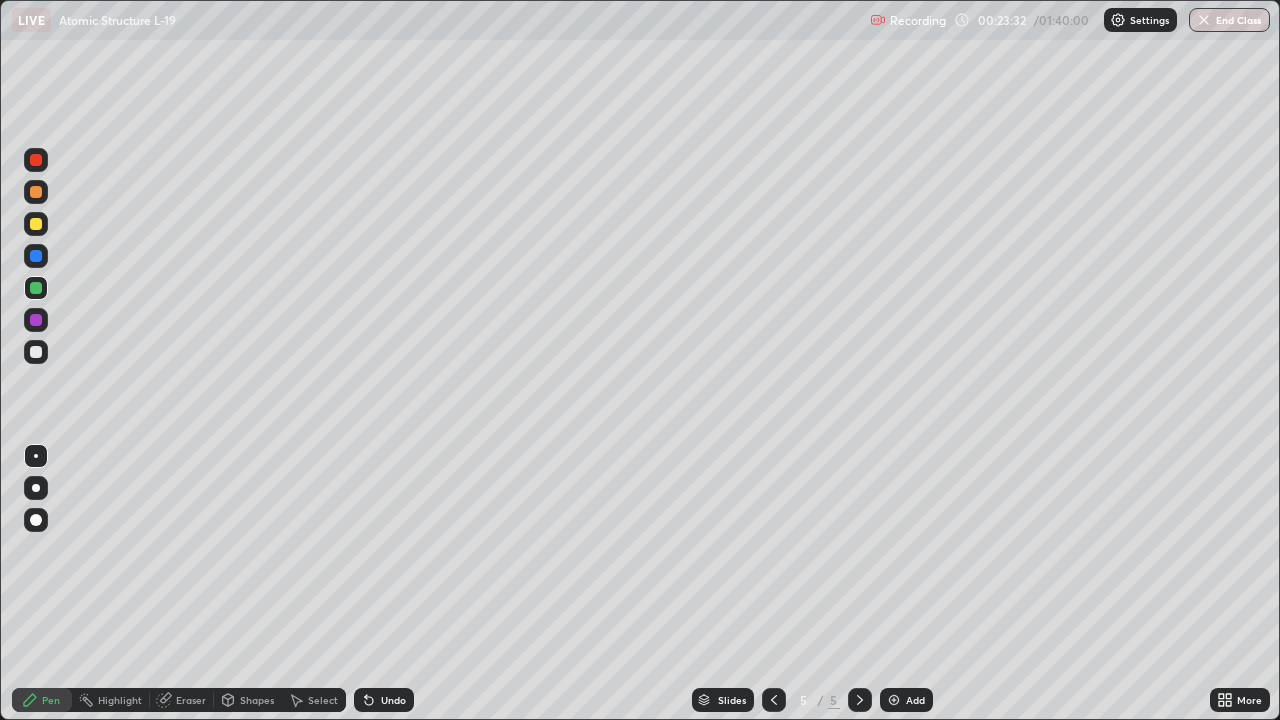 click at bounding box center [36, 352] 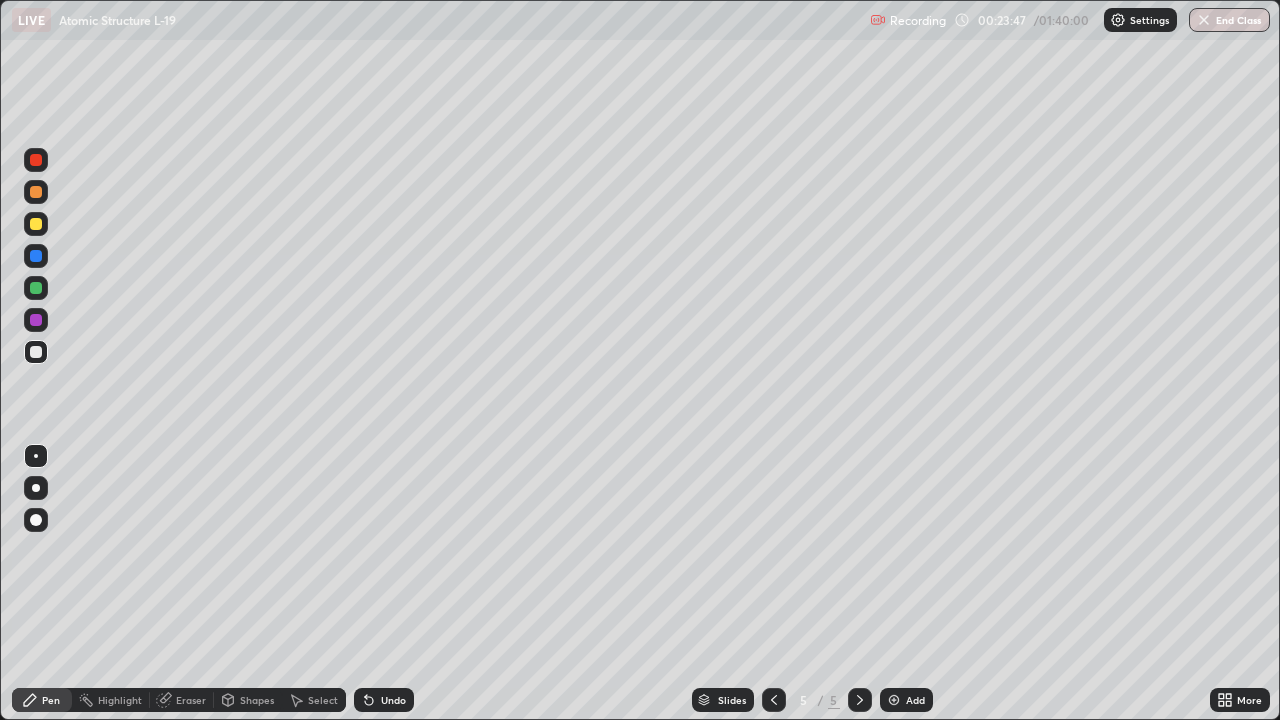 click at bounding box center [36, 320] 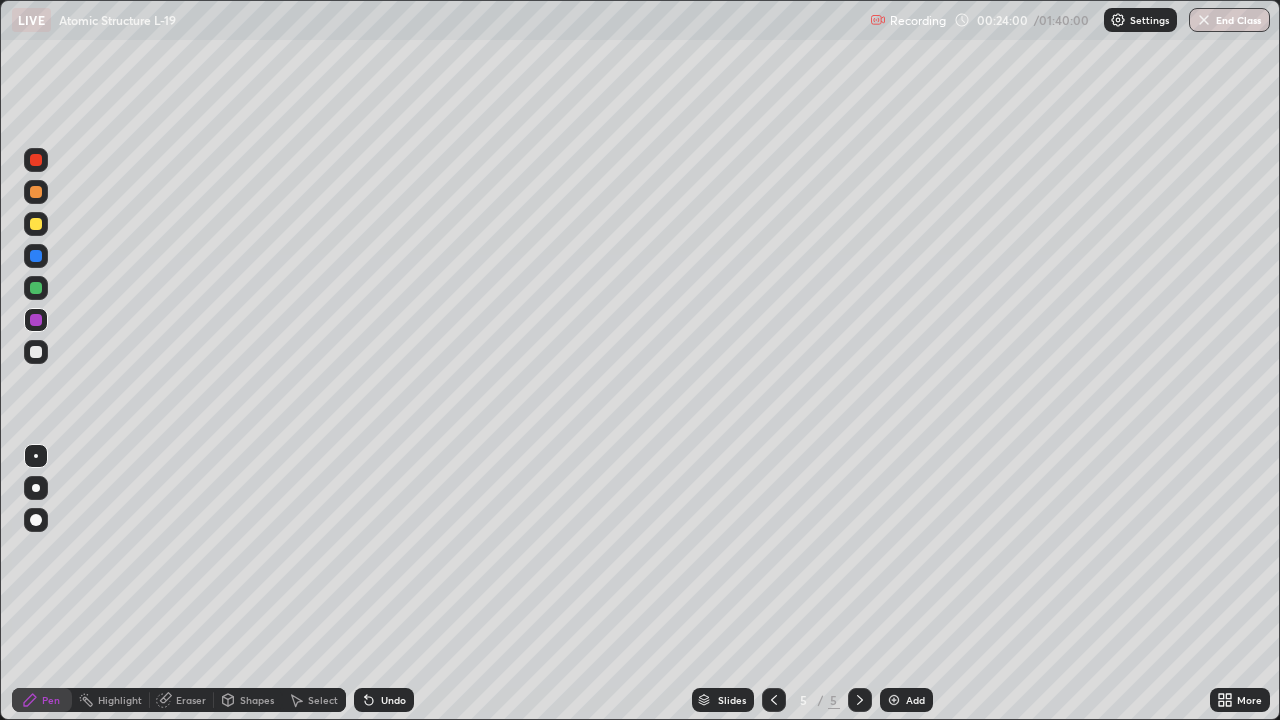 click at bounding box center (36, 224) 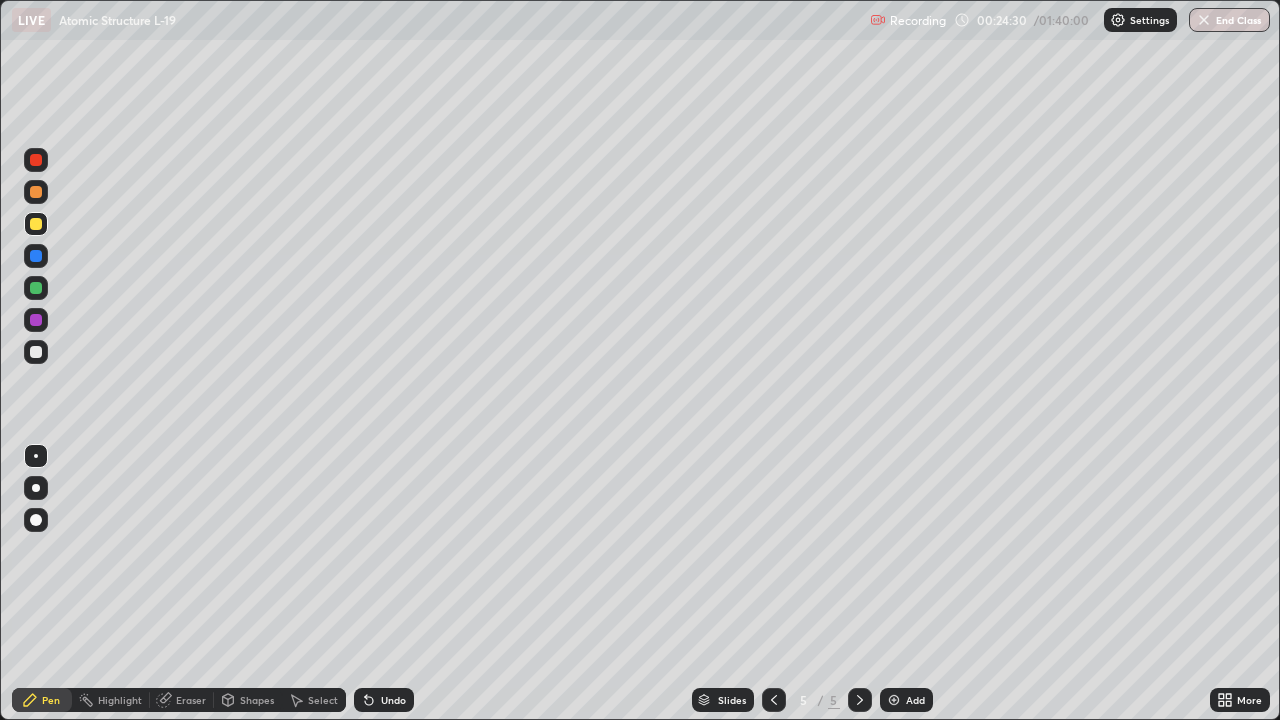click at bounding box center [36, 256] 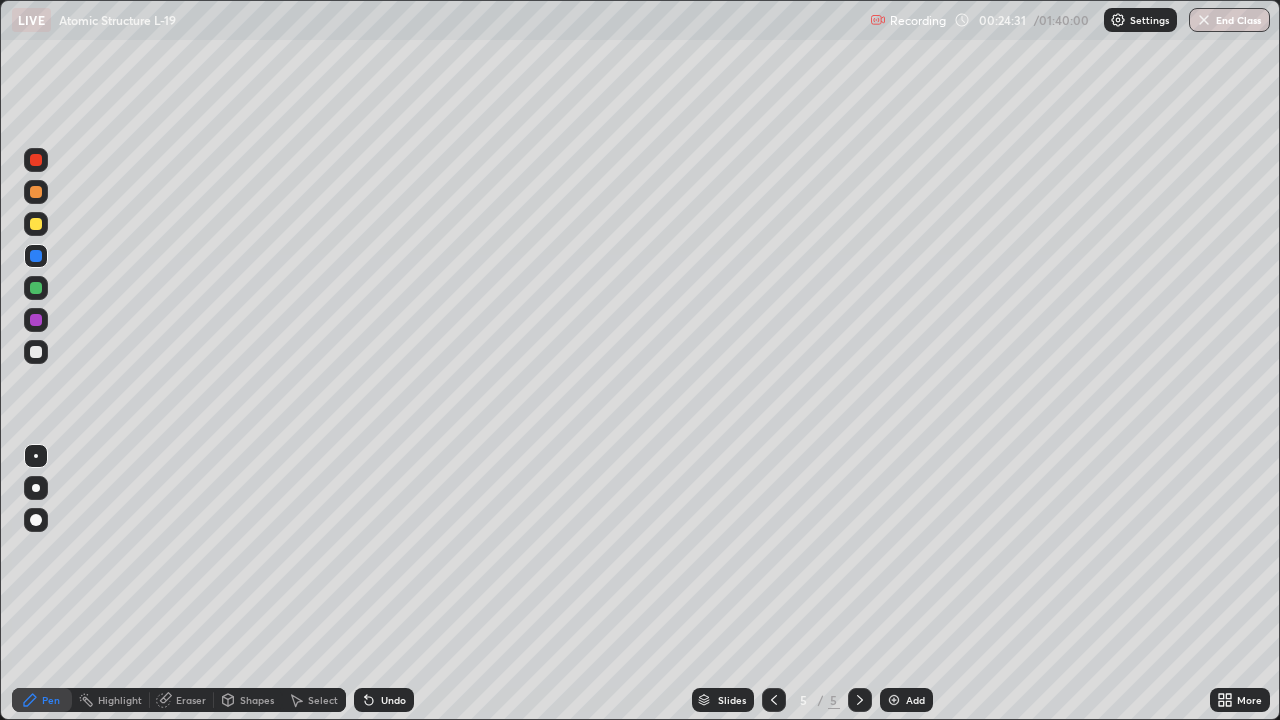 click at bounding box center (36, 320) 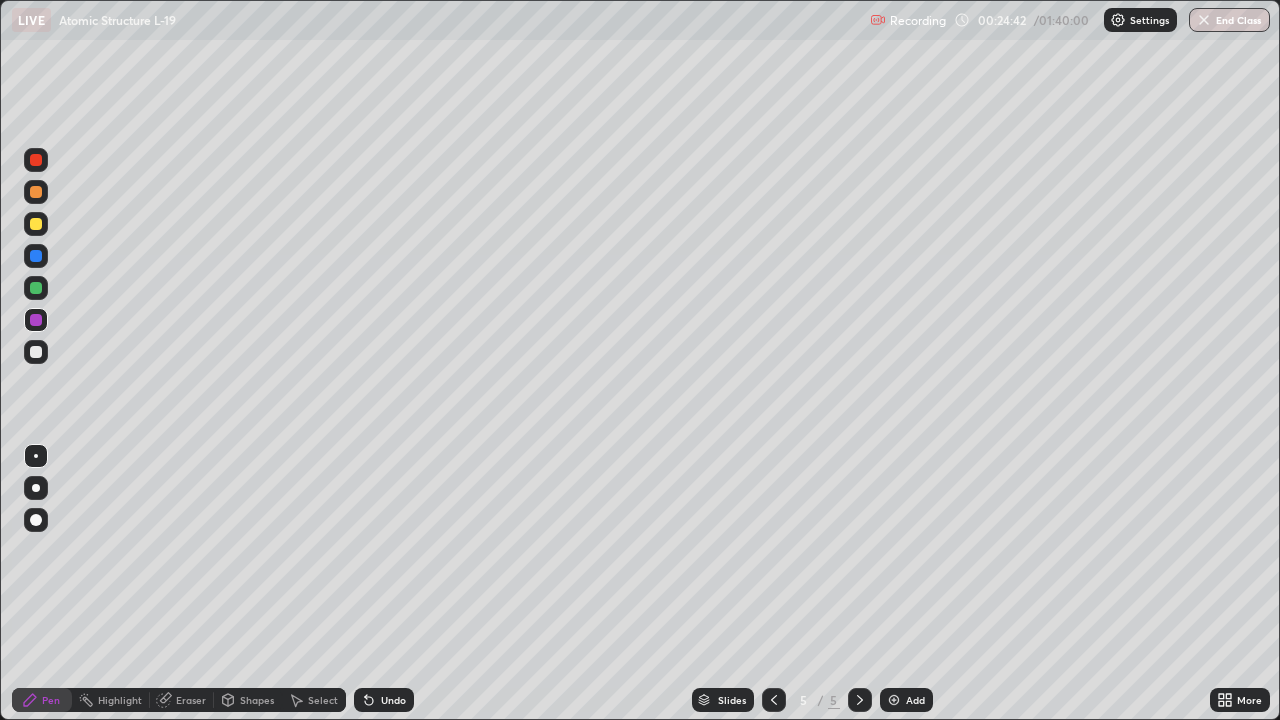 click on "Pen" at bounding box center [42, 700] 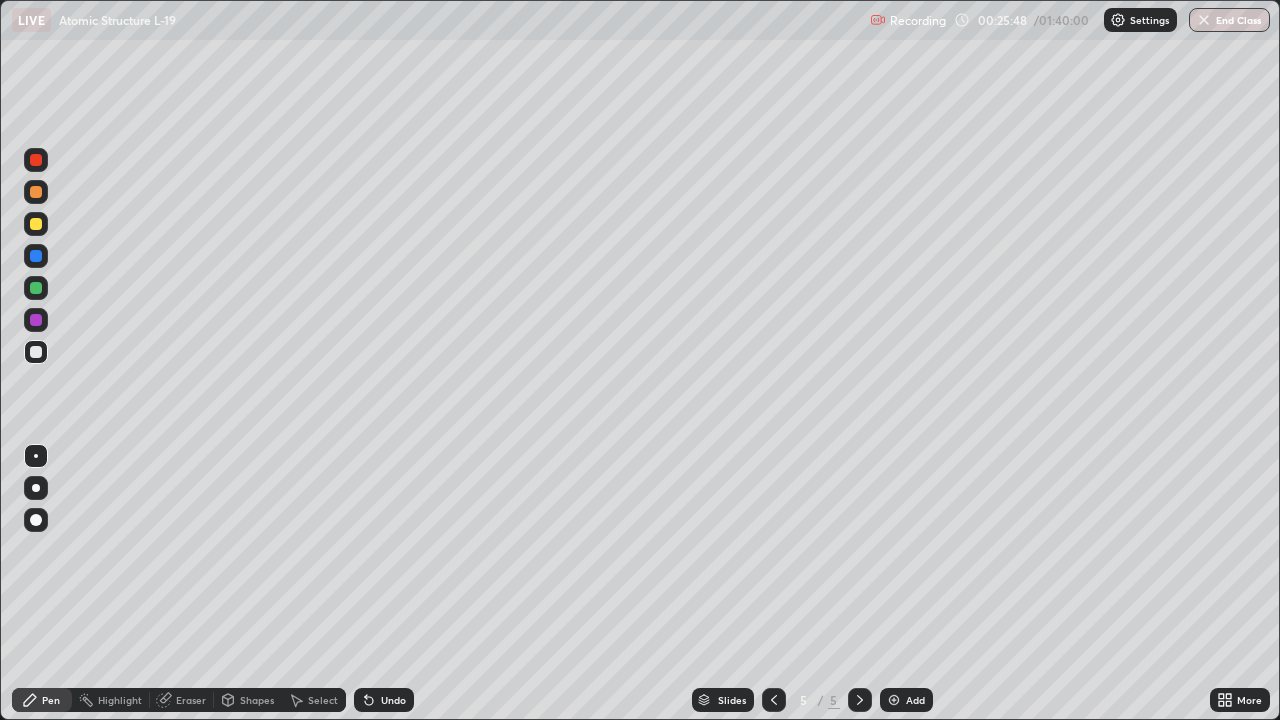 click at bounding box center (36, 288) 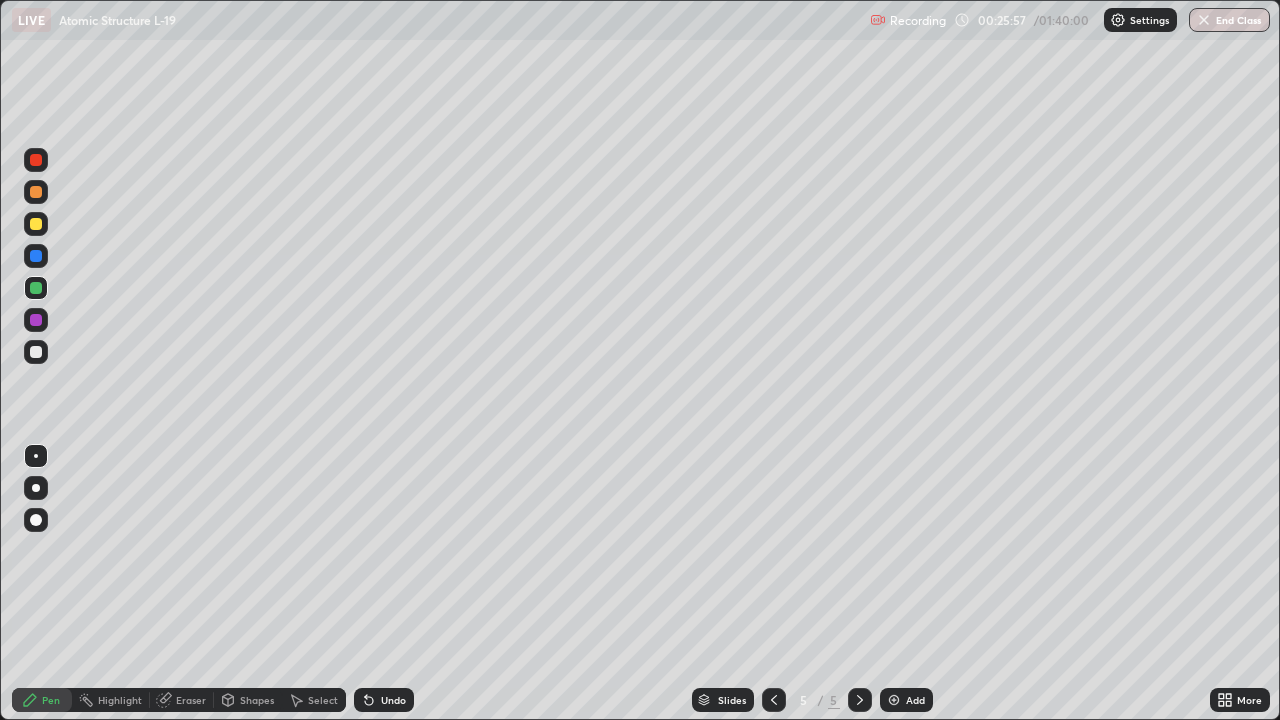 click at bounding box center (36, 256) 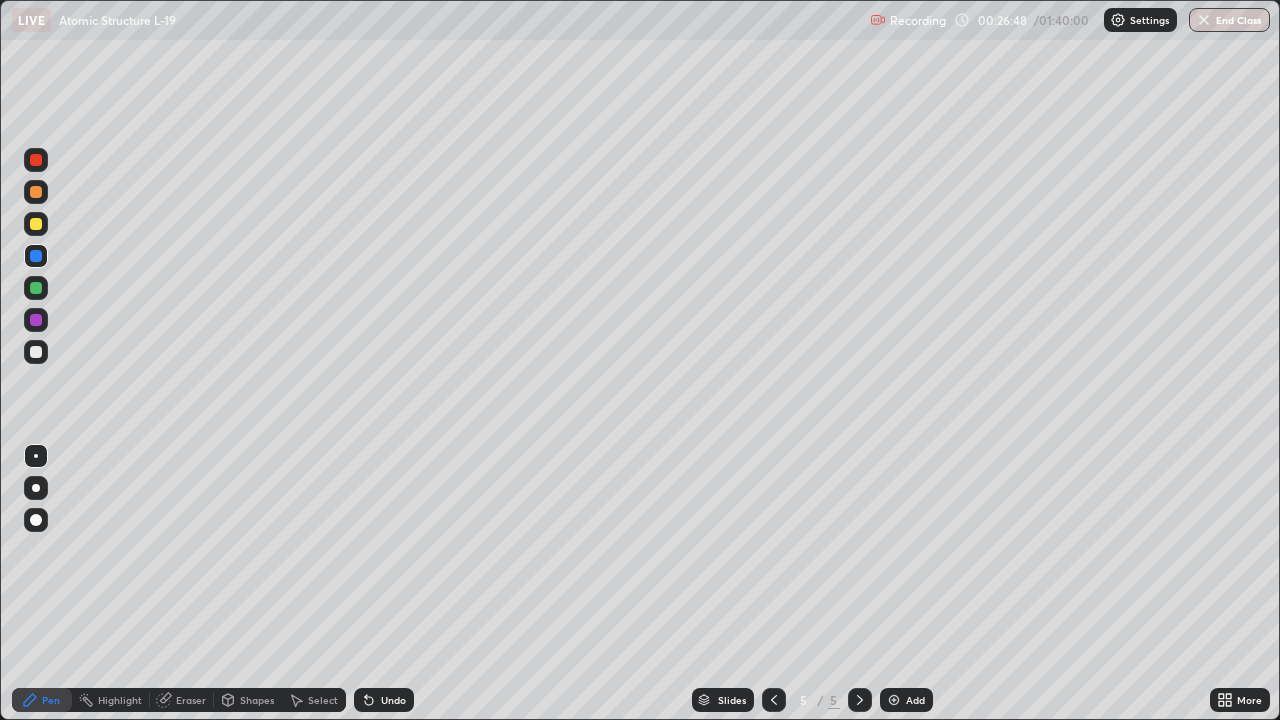 click at bounding box center (36, 288) 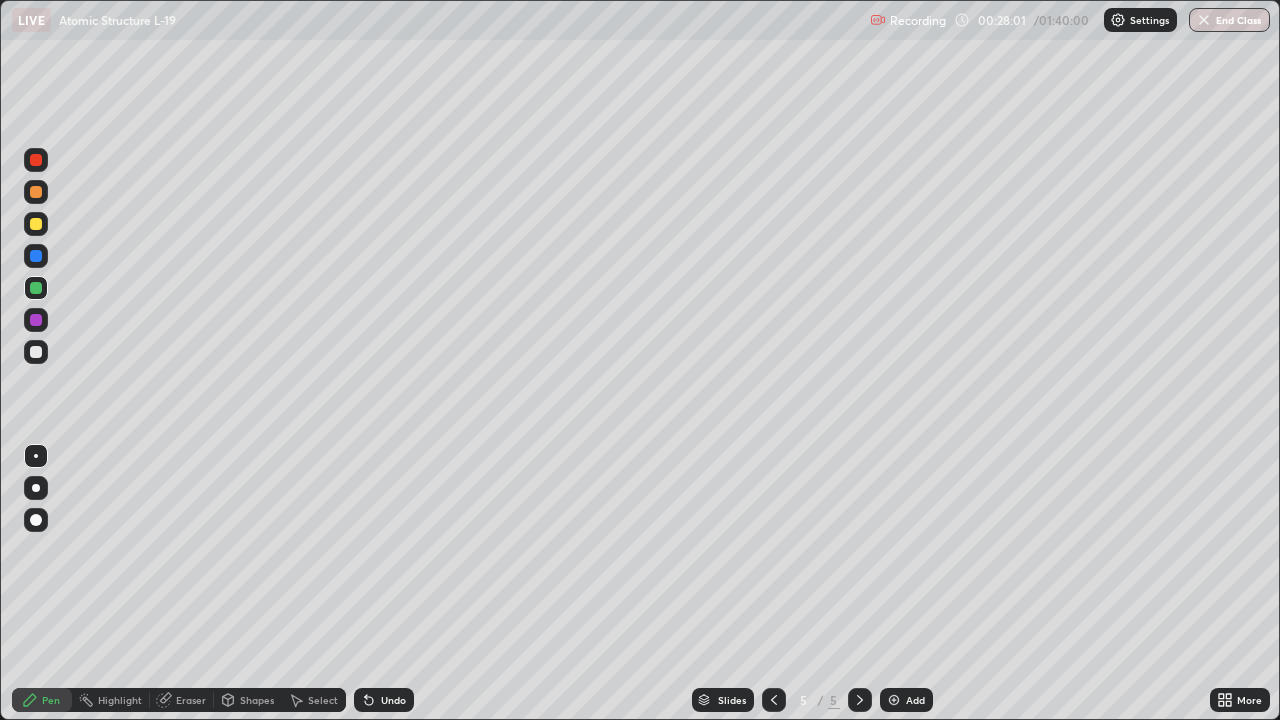 click at bounding box center (36, 352) 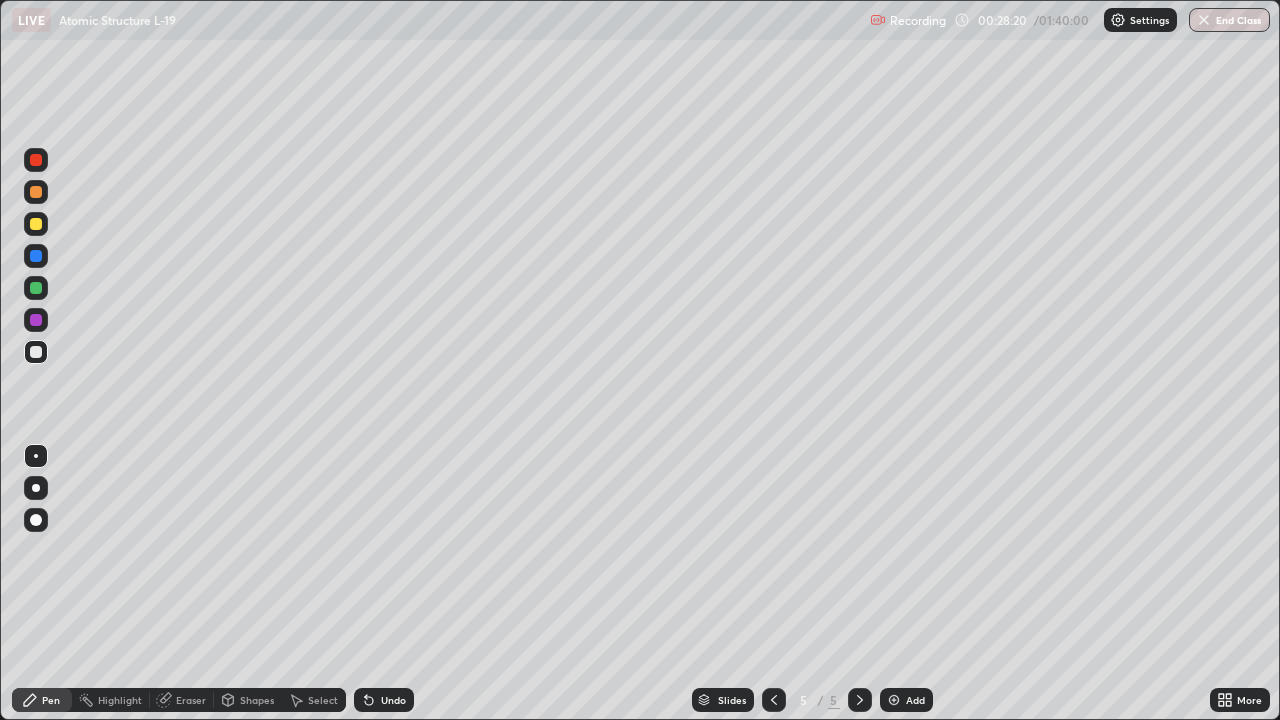 click at bounding box center [36, 320] 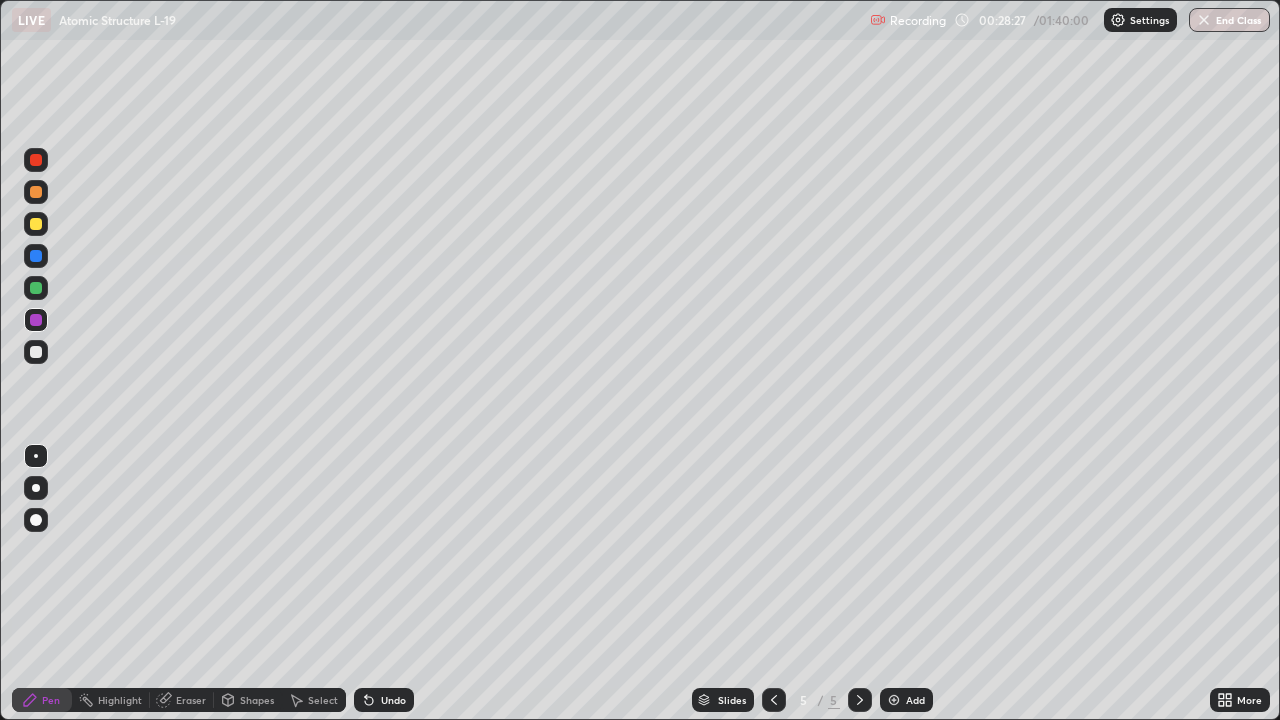 click at bounding box center (36, 352) 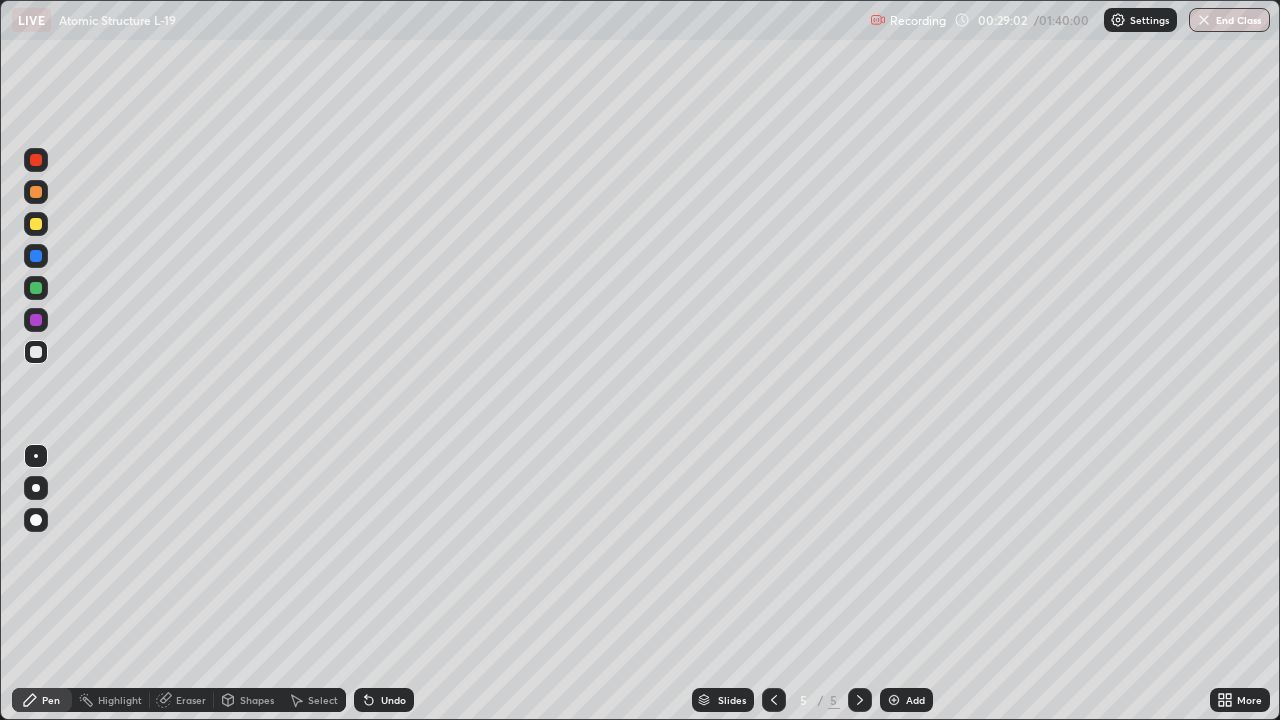click at bounding box center [36, 288] 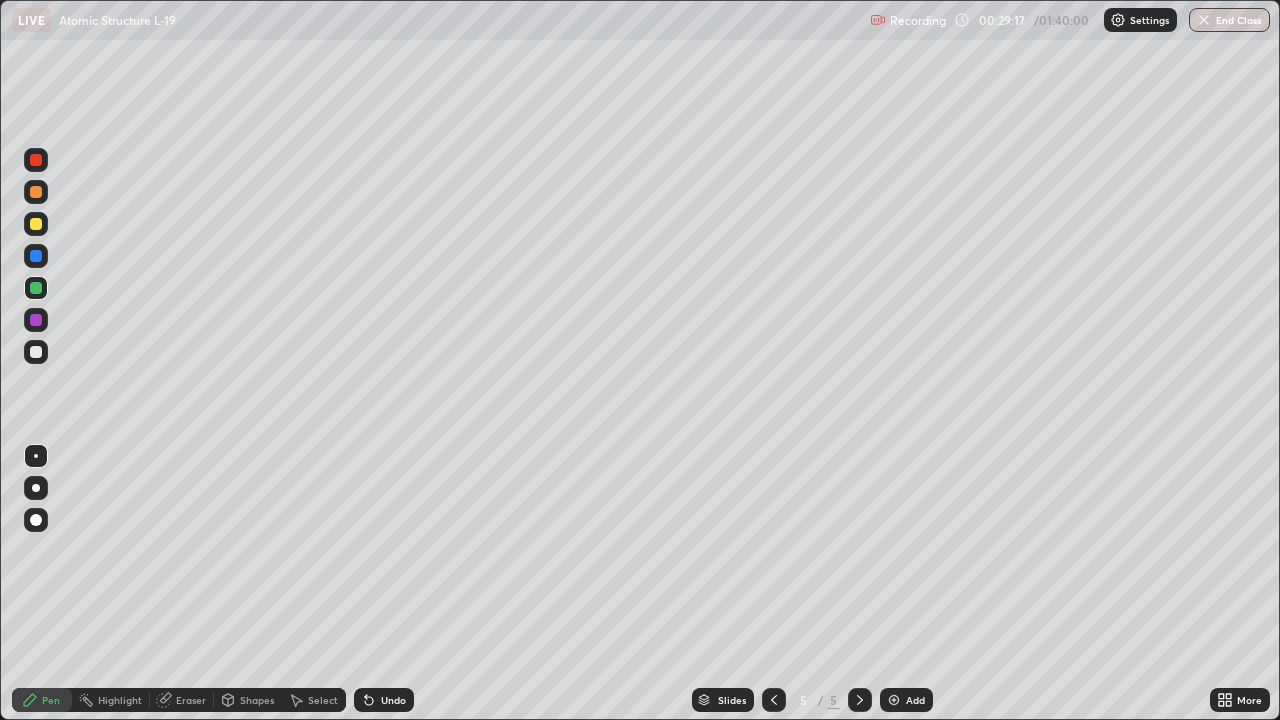 click on "Undo" at bounding box center [393, 700] 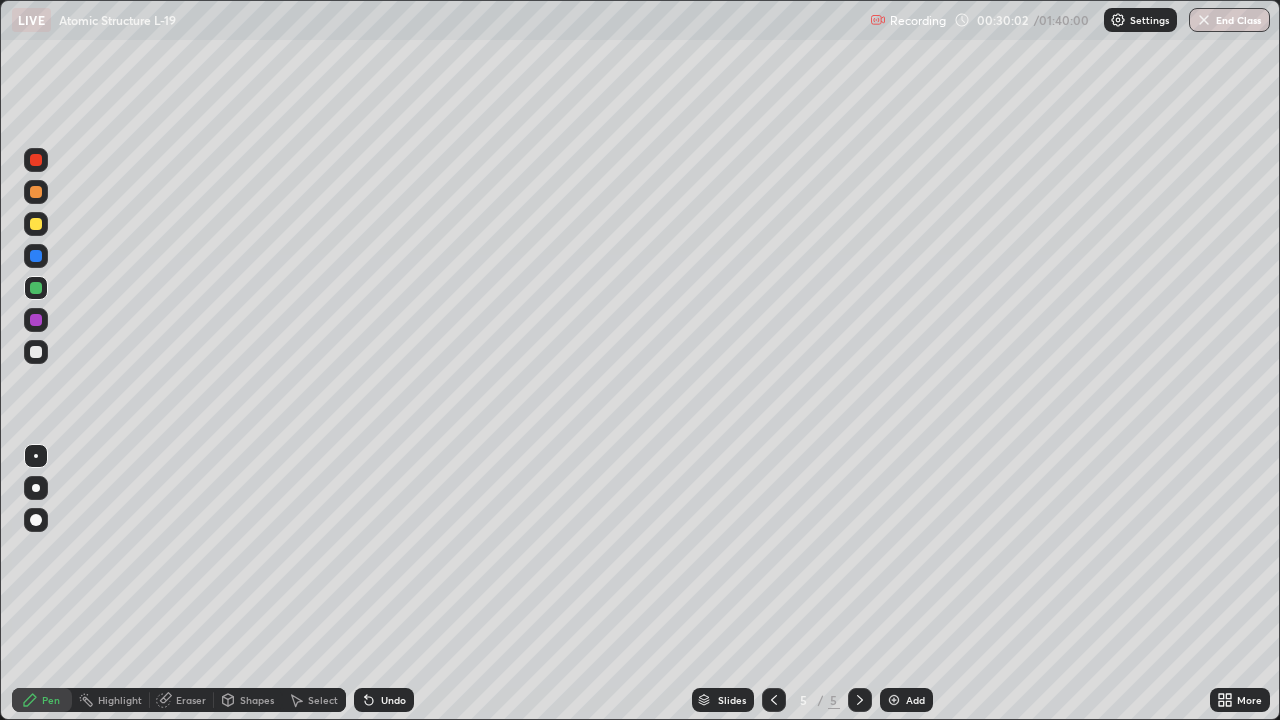 click at bounding box center (36, 320) 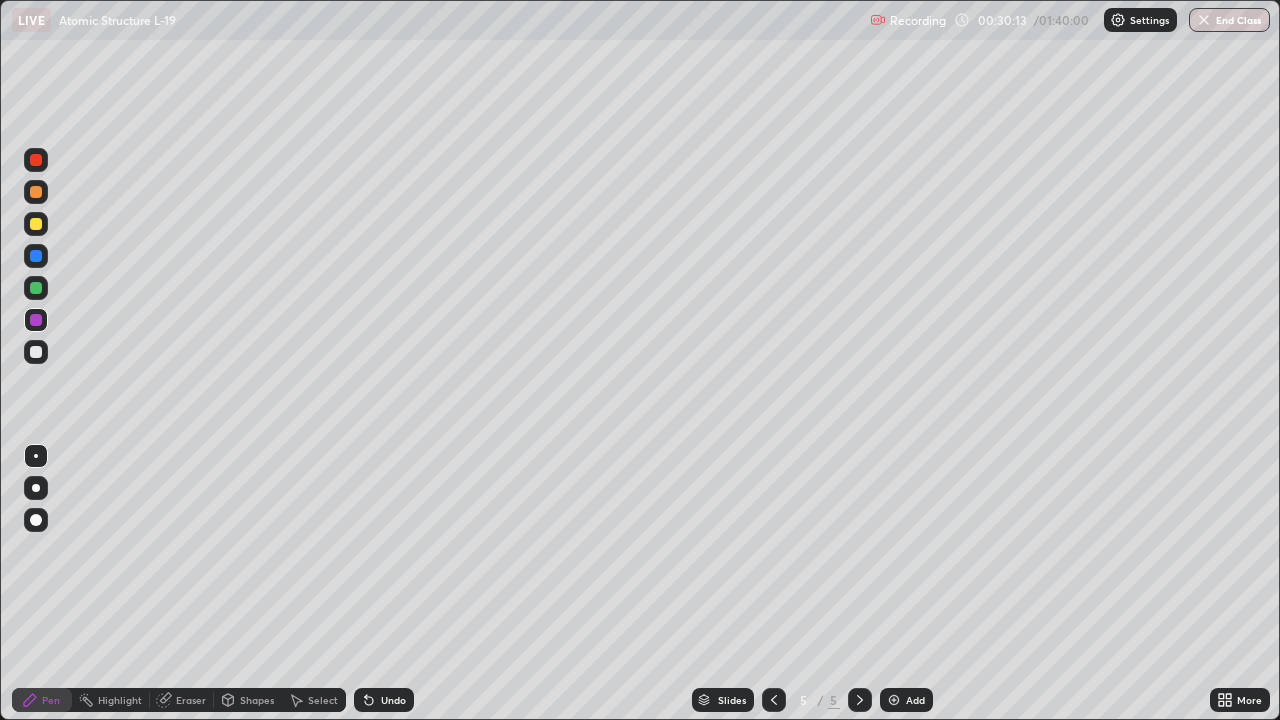 click at bounding box center (36, 352) 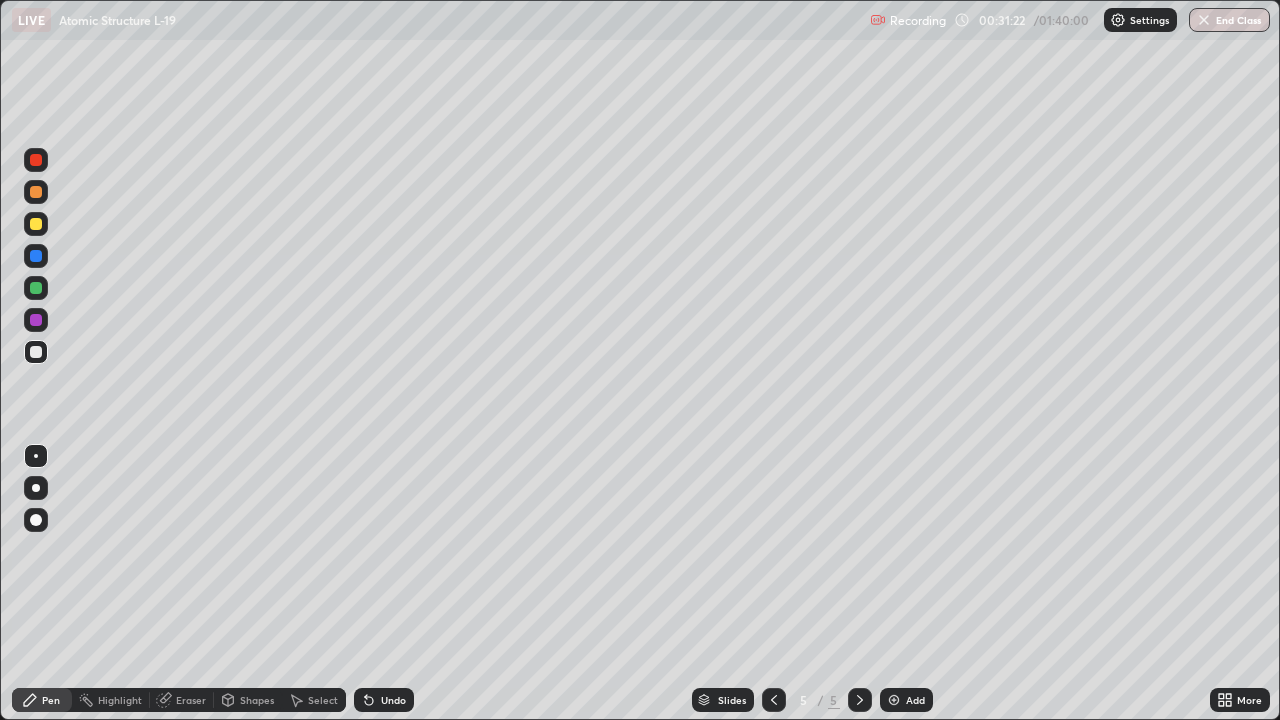 click at bounding box center [36, 320] 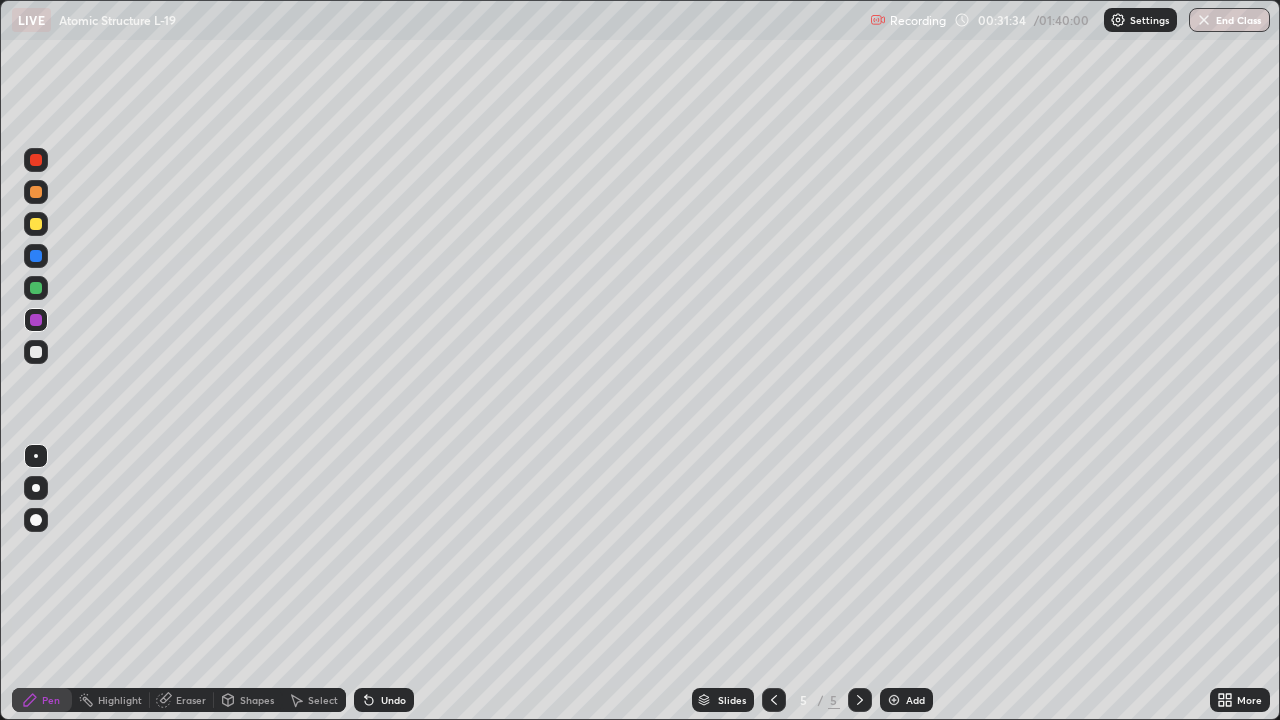 click at bounding box center [36, 224] 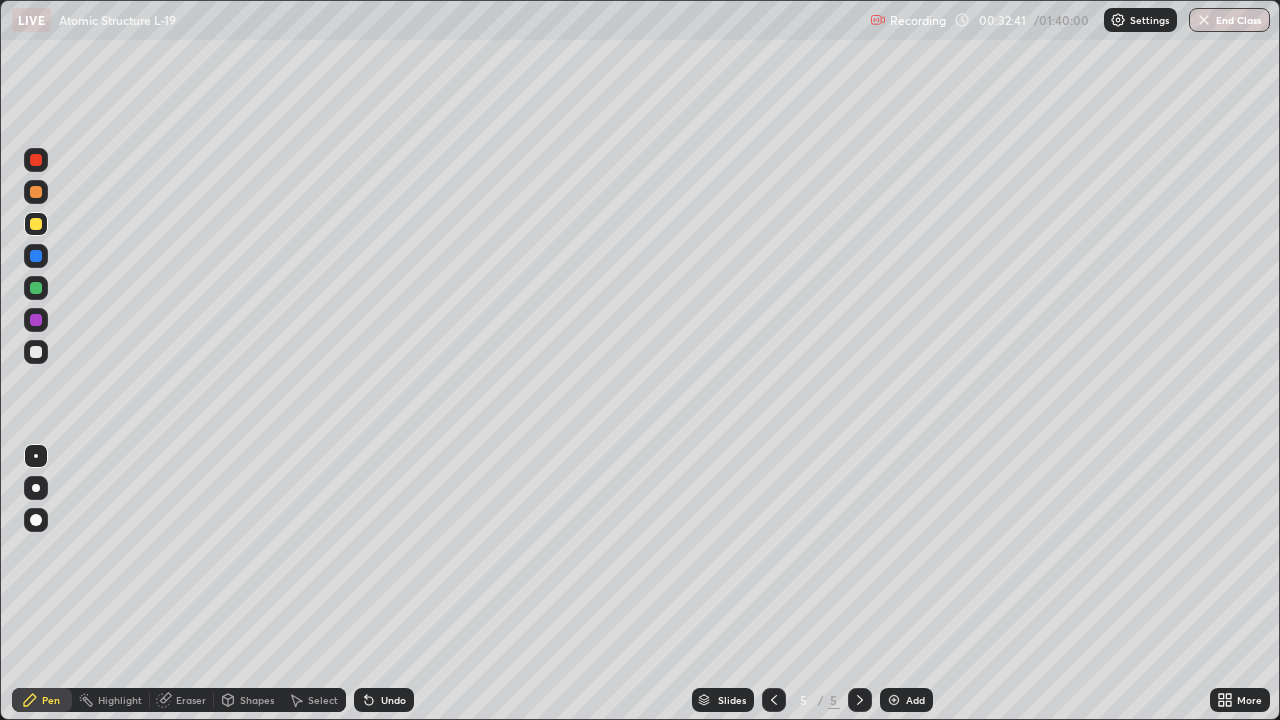 click at bounding box center [36, 352] 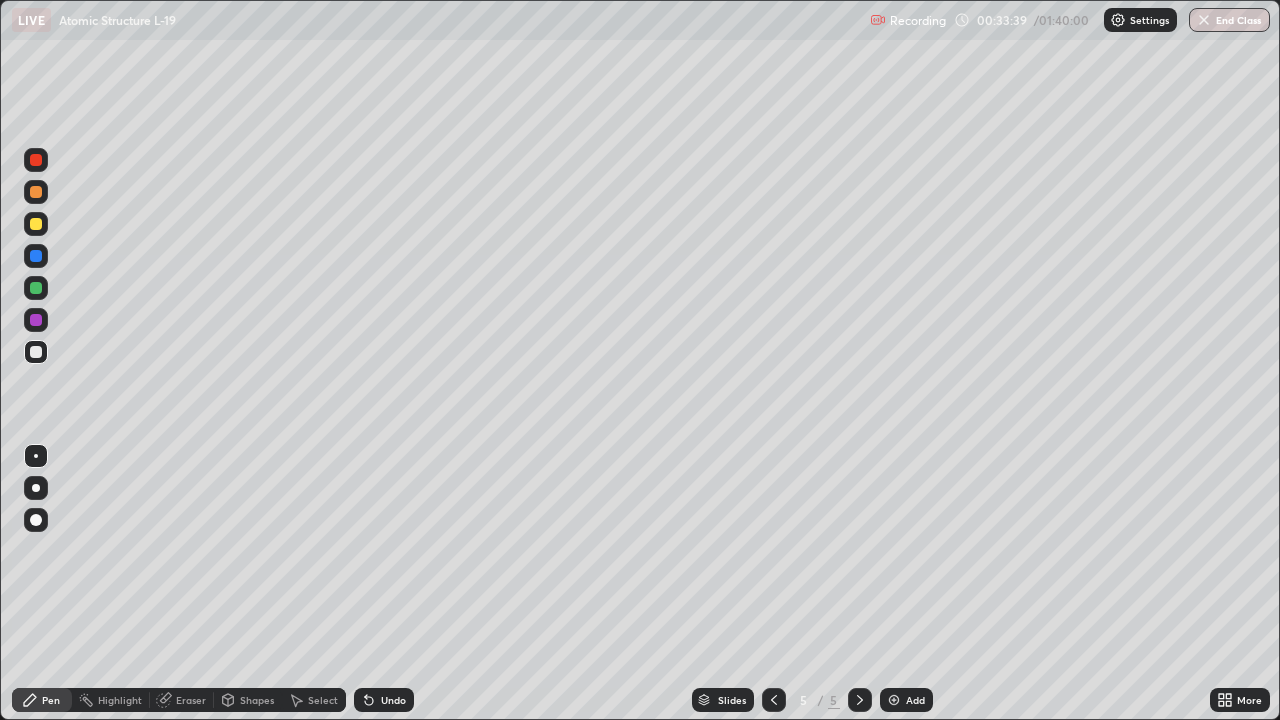 click at bounding box center [36, 320] 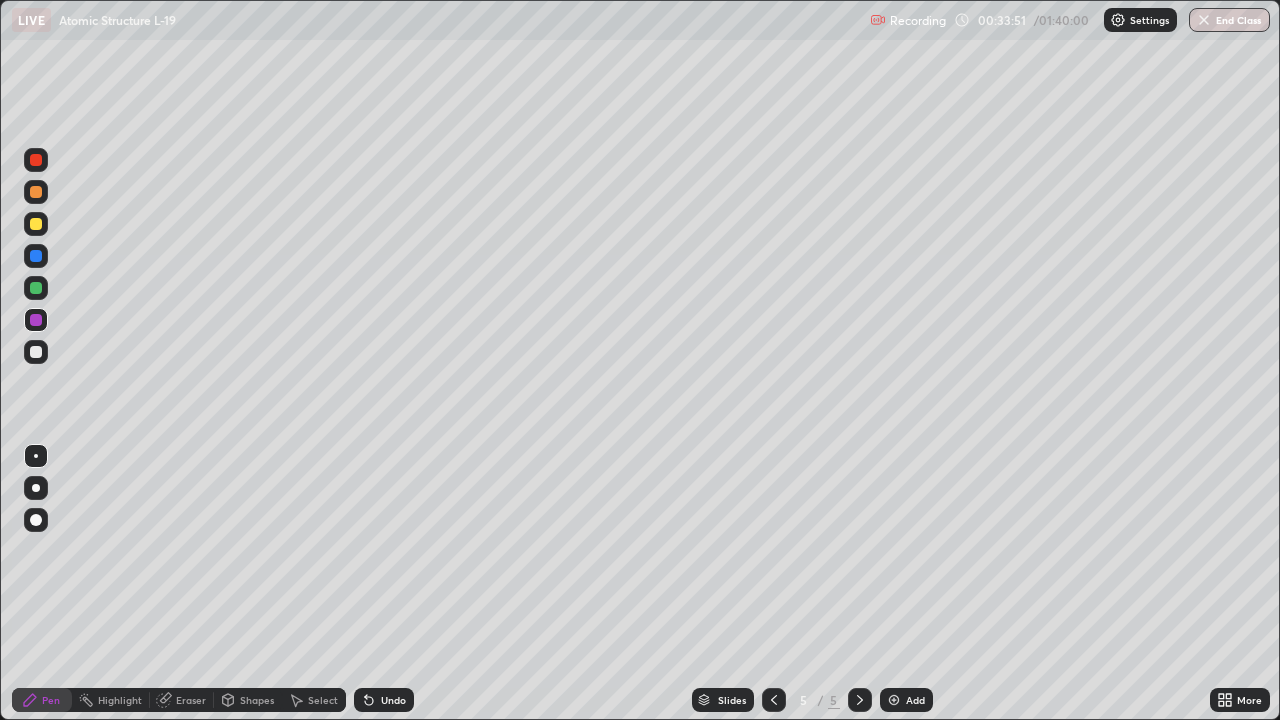 click at bounding box center [36, 288] 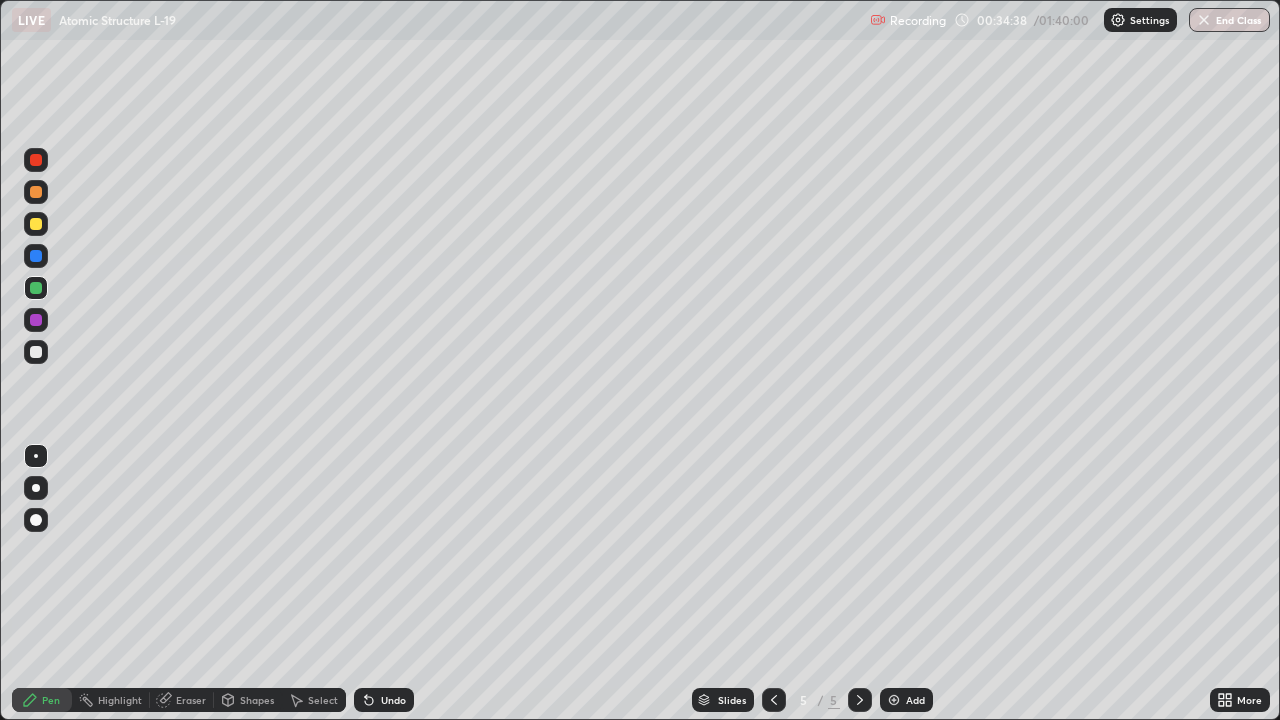 click at bounding box center [36, 192] 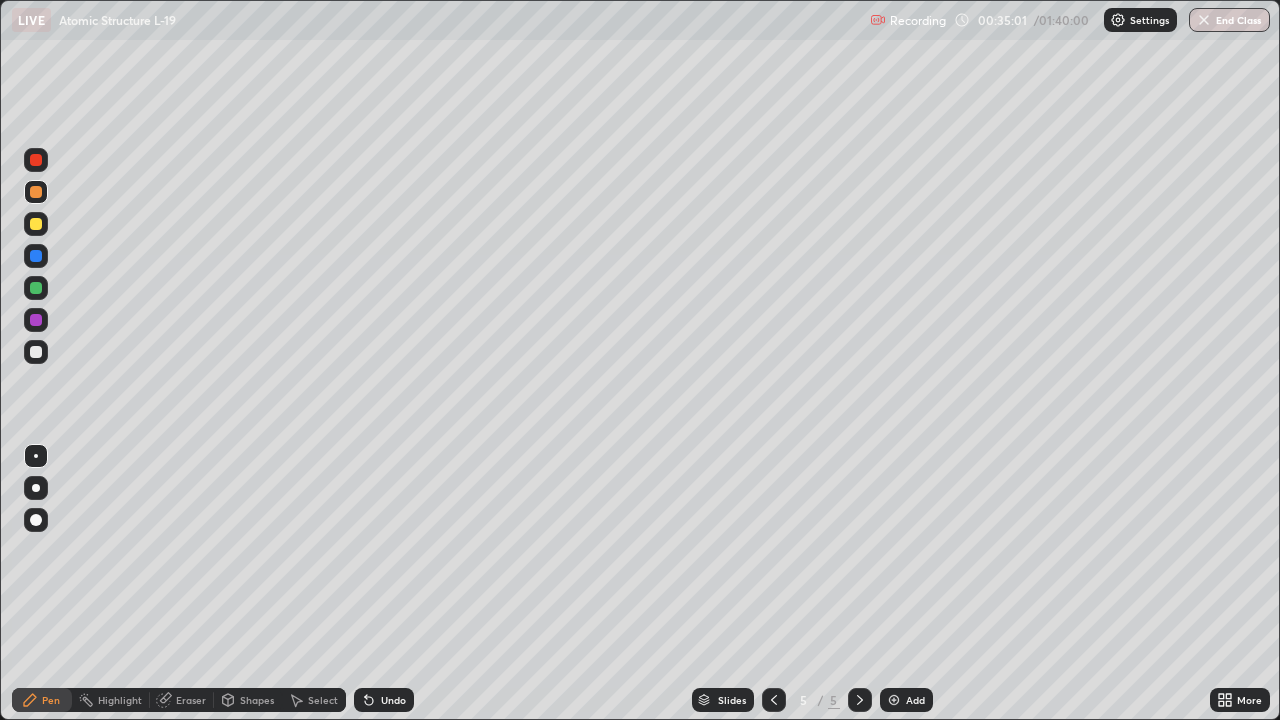 click at bounding box center (36, 320) 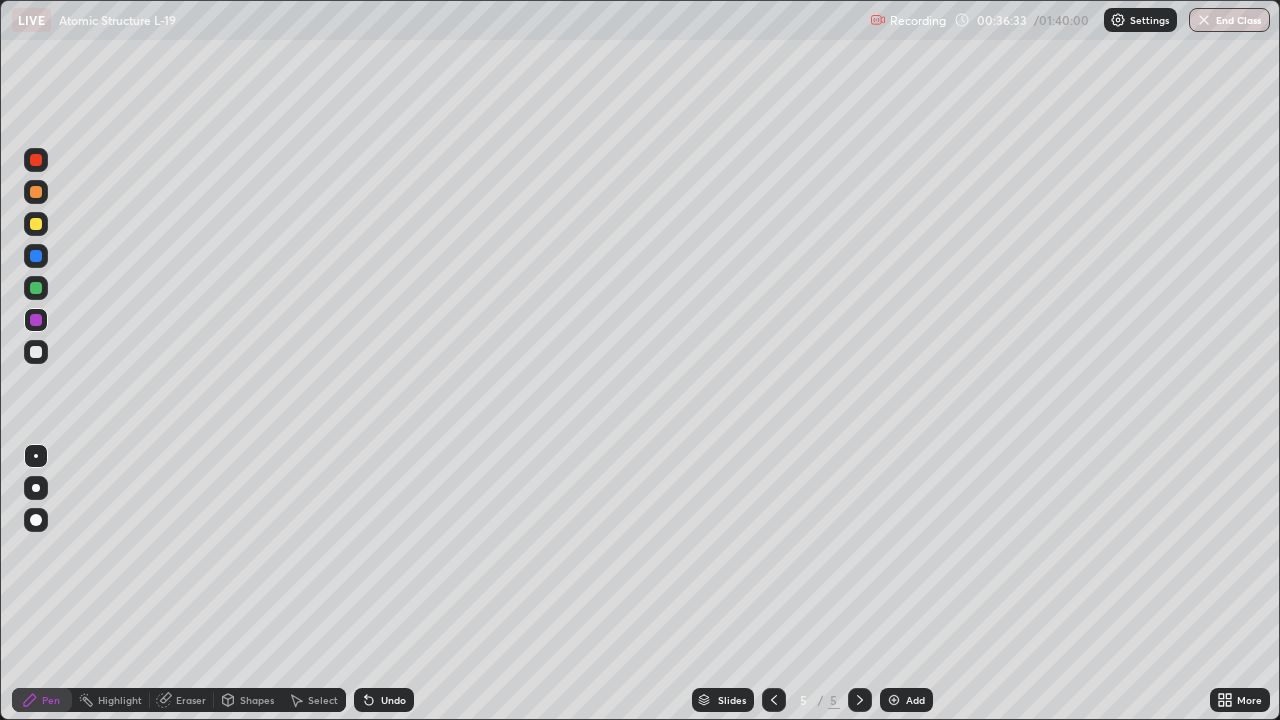 click at bounding box center [36, 288] 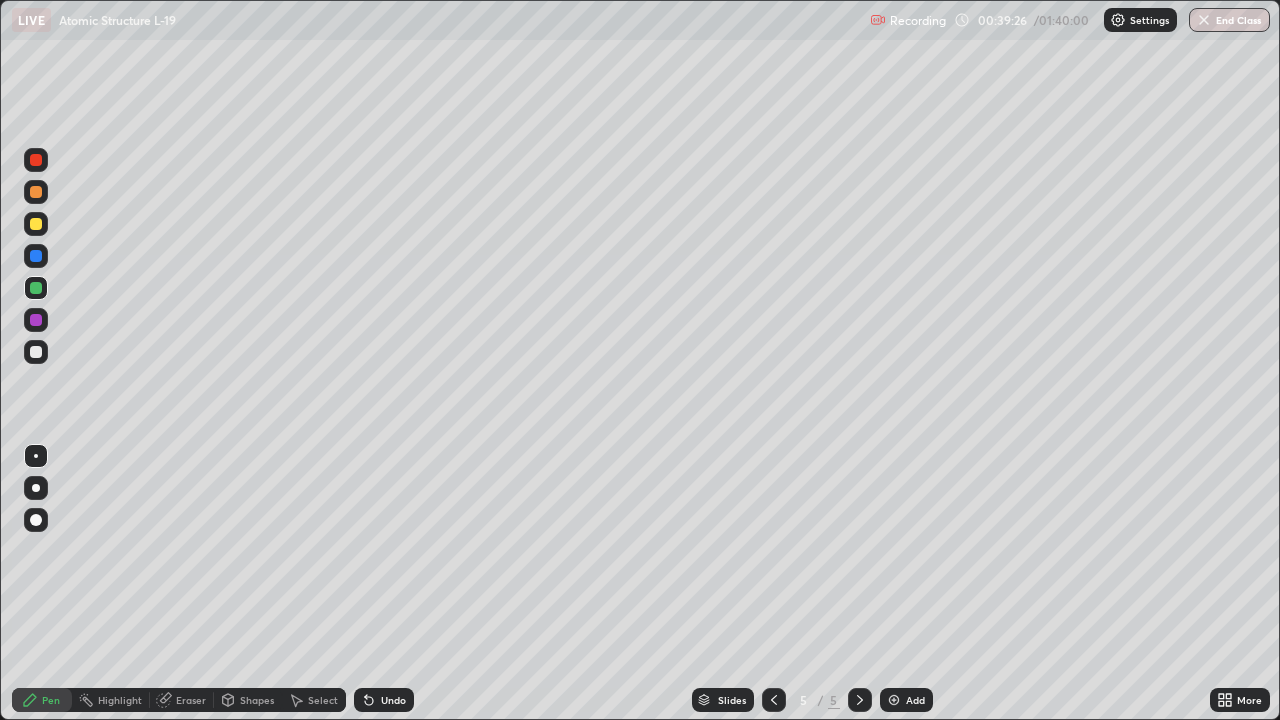 click on "Add" at bounding box center (906, 700) 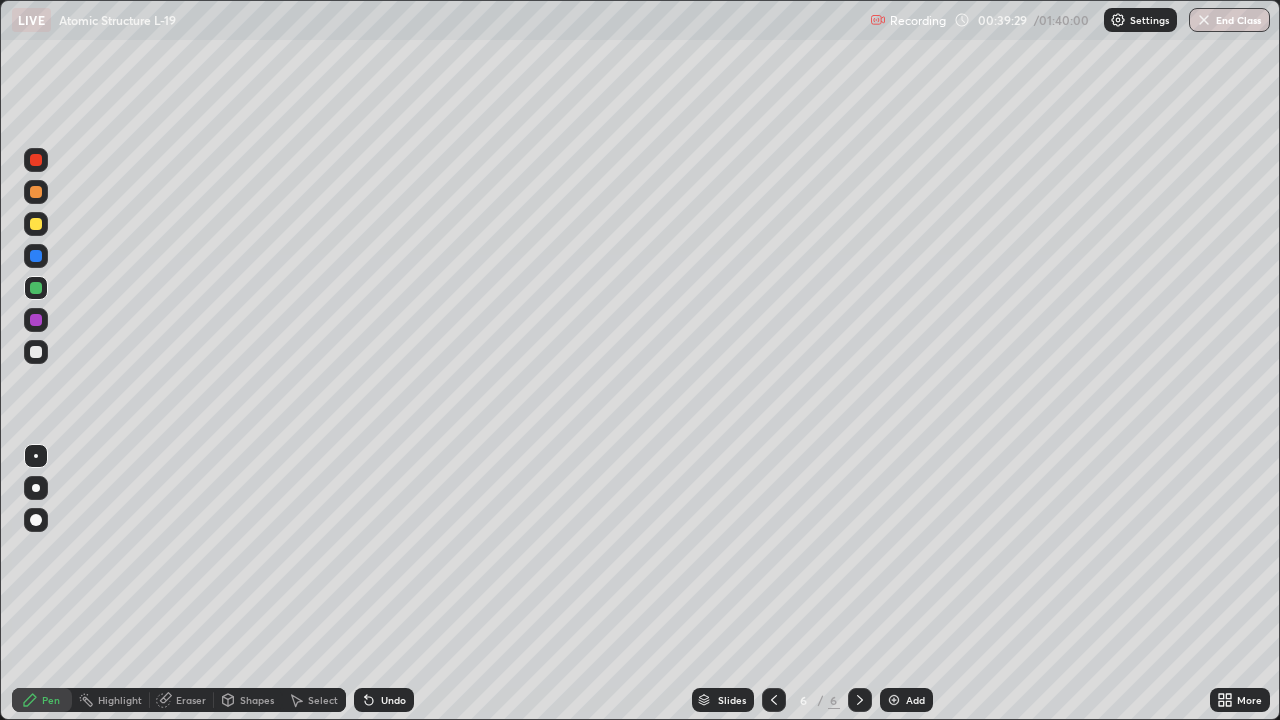 click at bounding box center (36, 160) 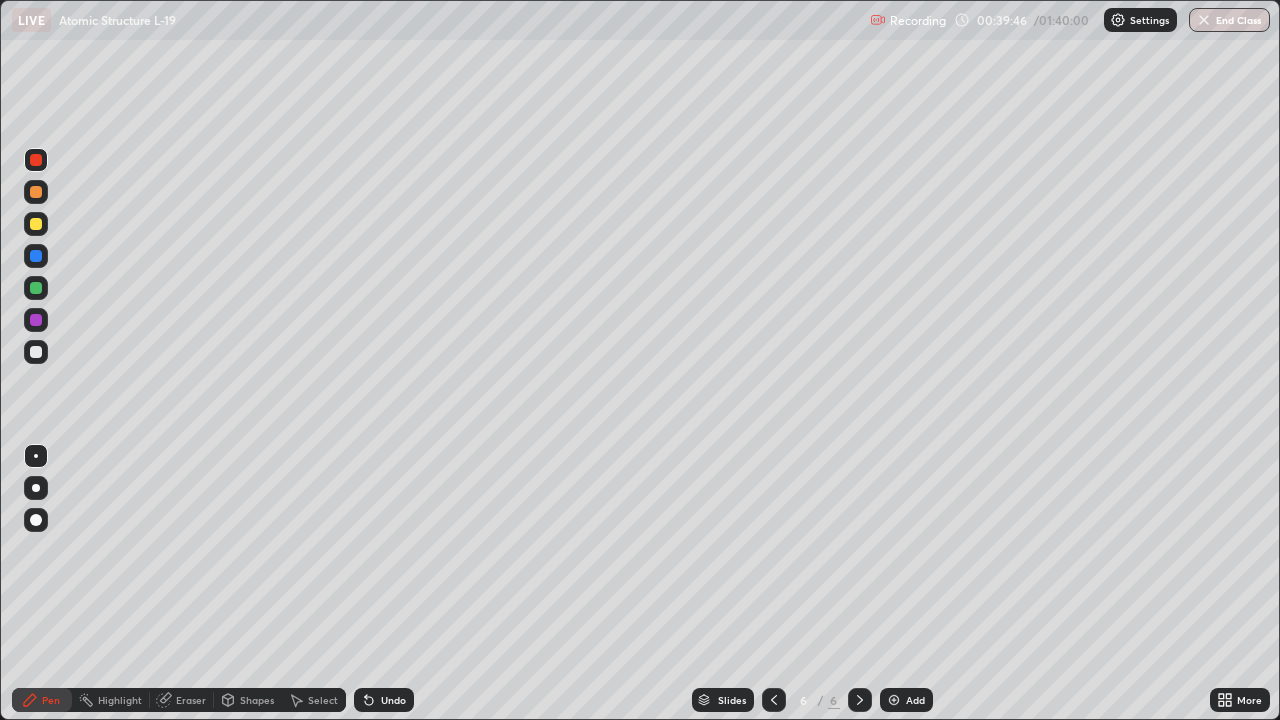click at bounding box center (36, 288) 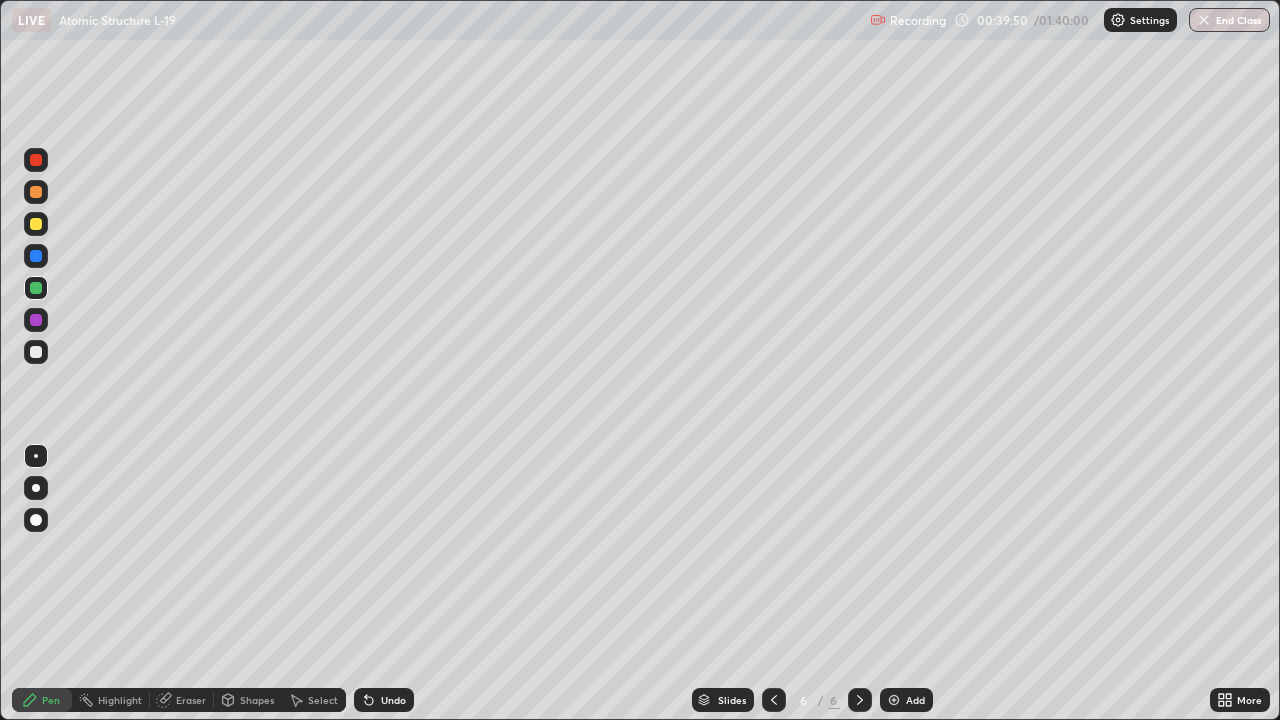 click at bounding box center [36, 224] 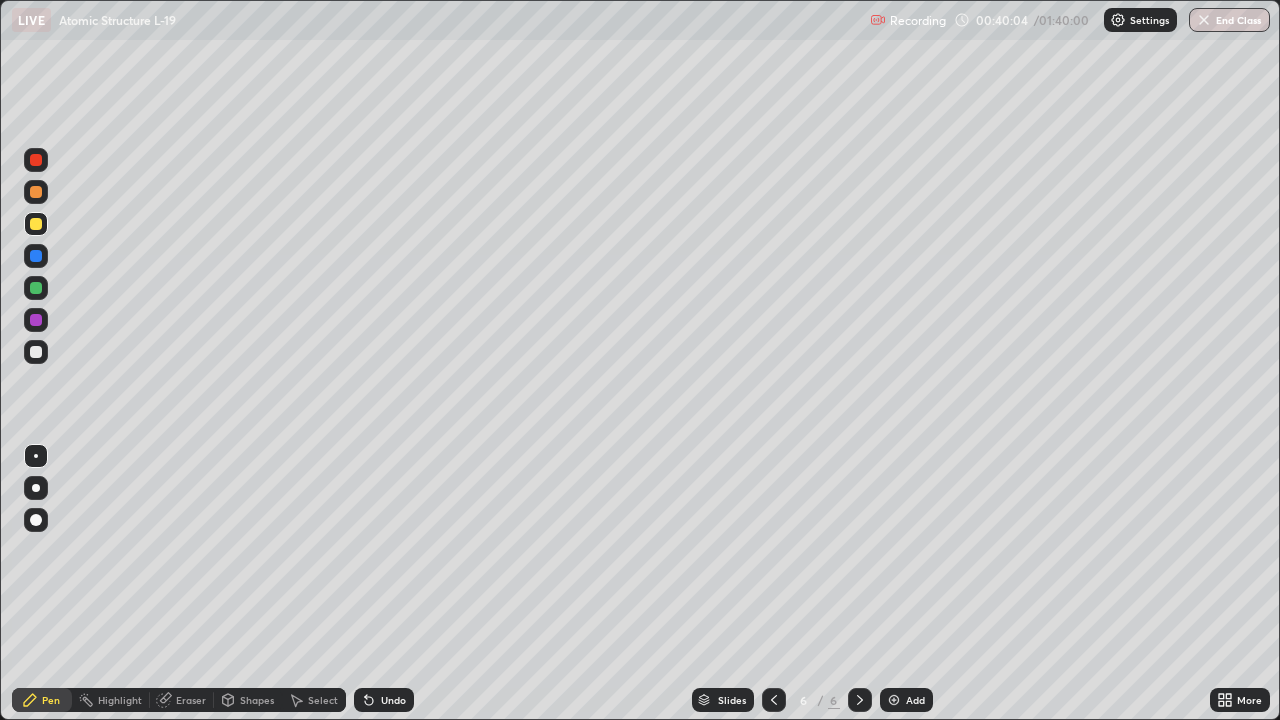 click at bounding box center [36, 256] 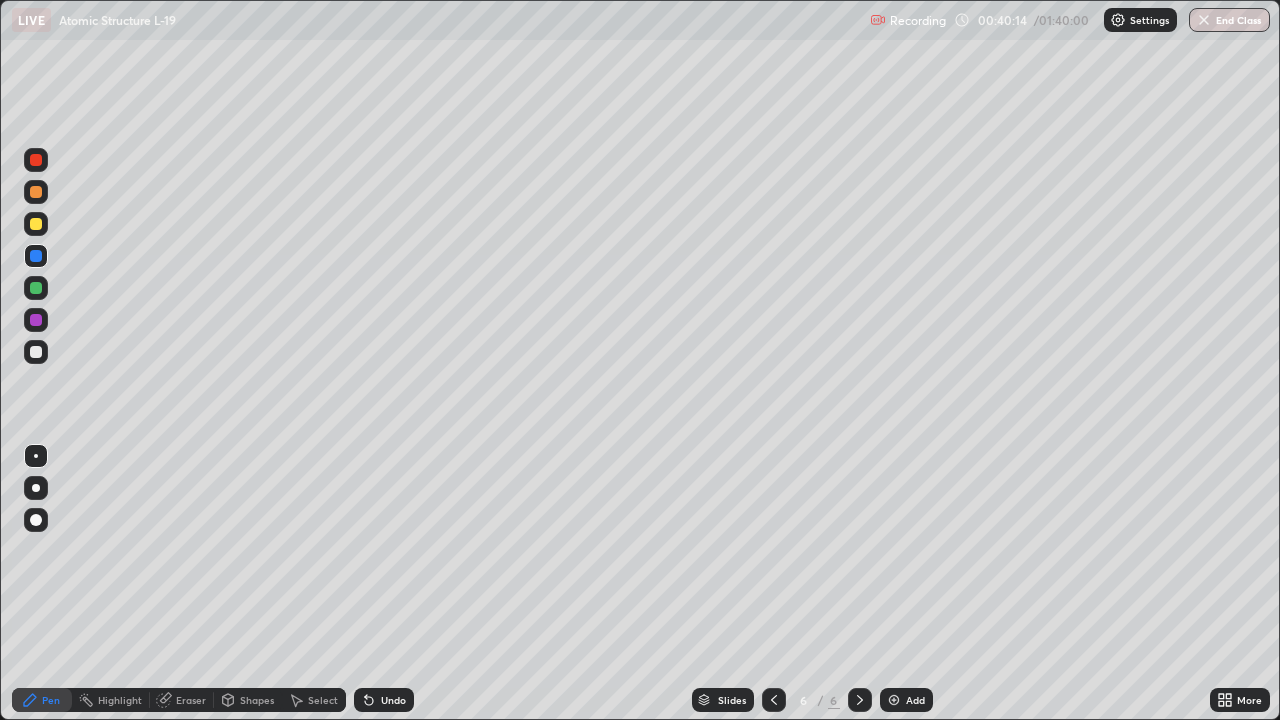 click at bounding box center (36, 352) 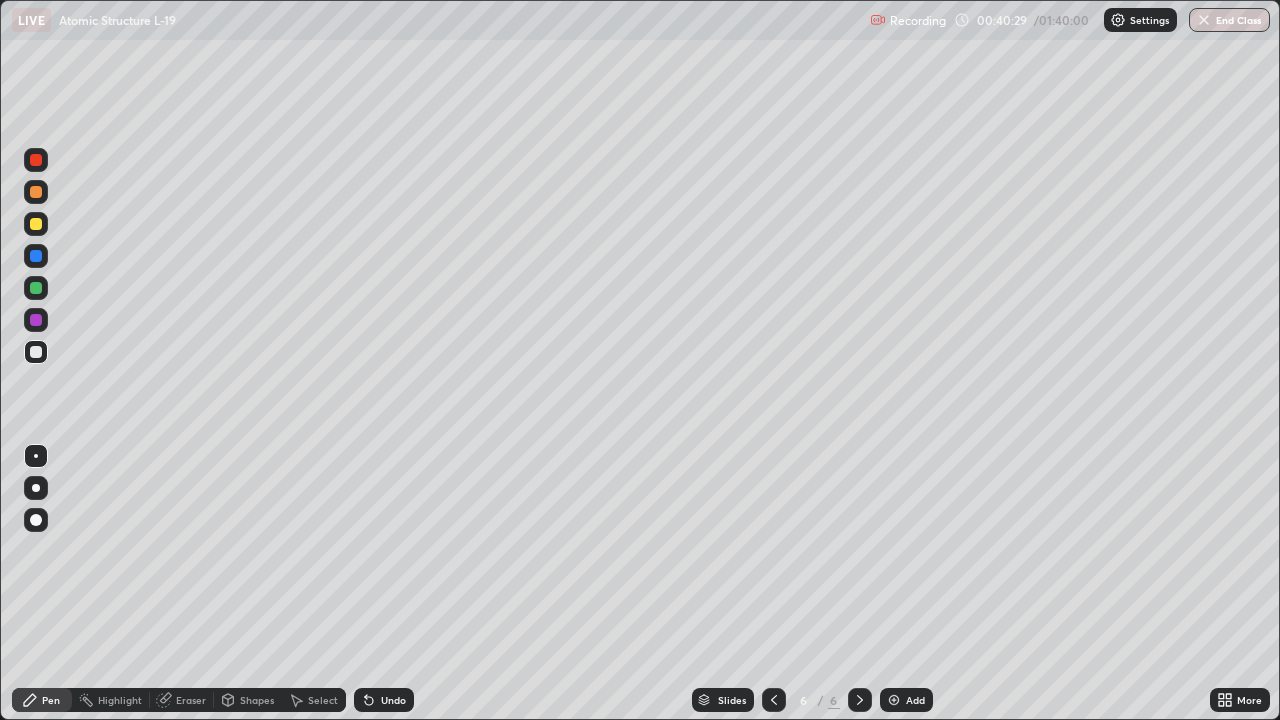 click at bounding box center (36, 288) 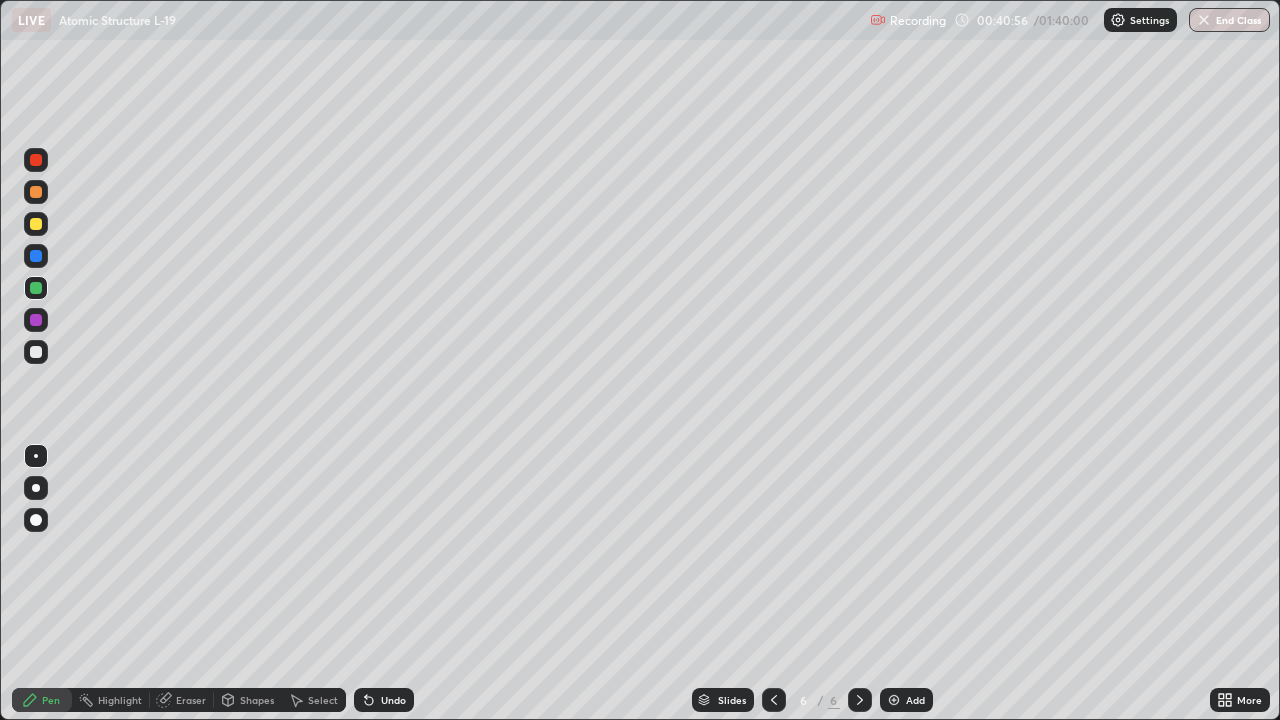click at bounding box center (36, 352) 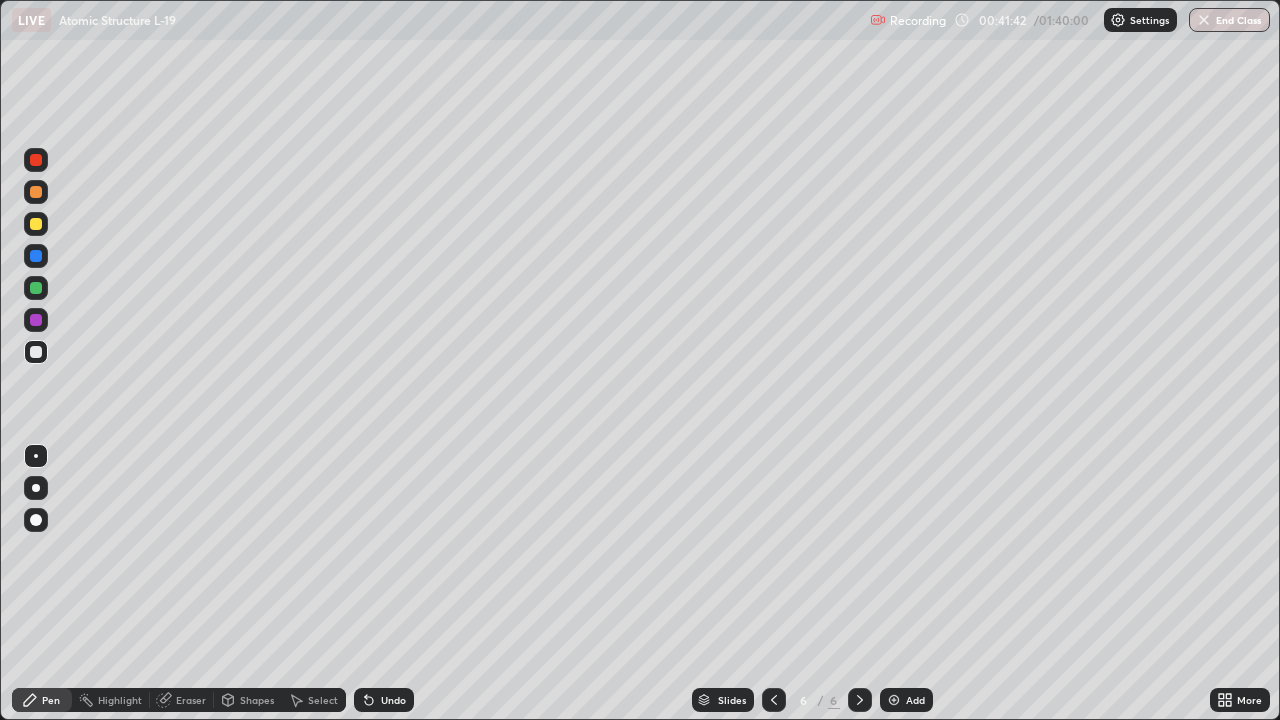 click at bounding box center [36, 288] 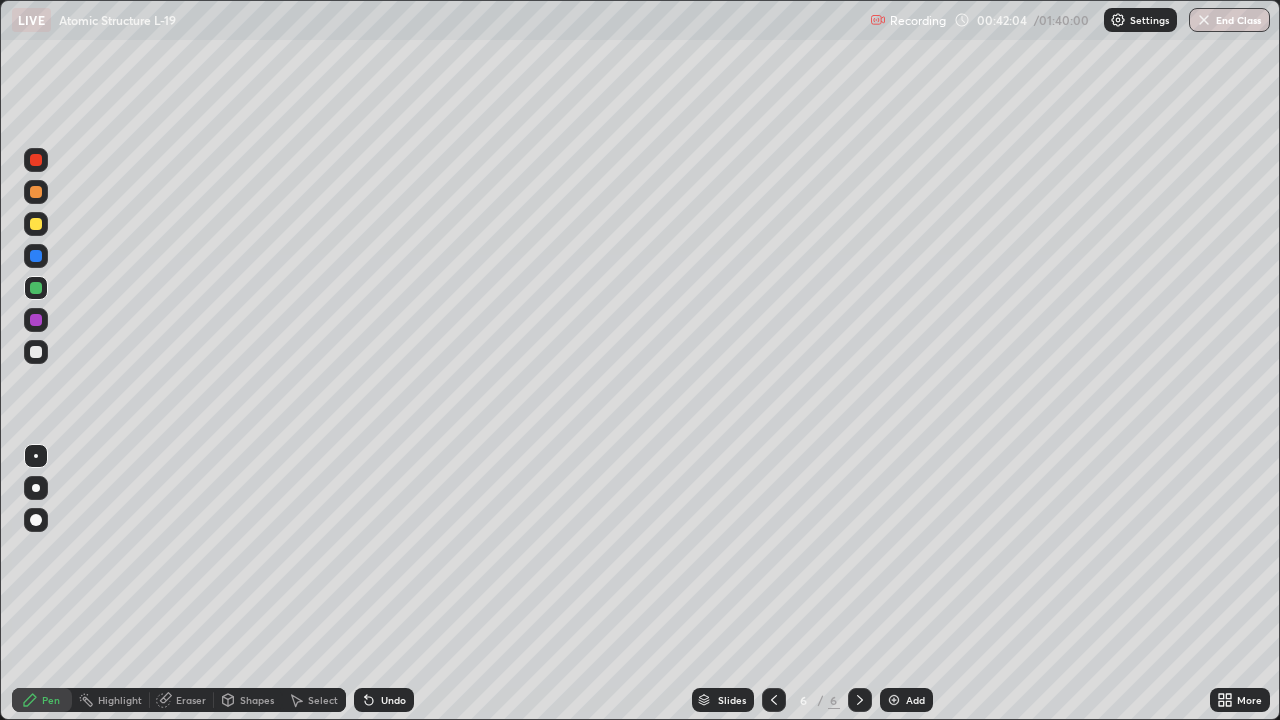 click at bounding box center [36, 320] 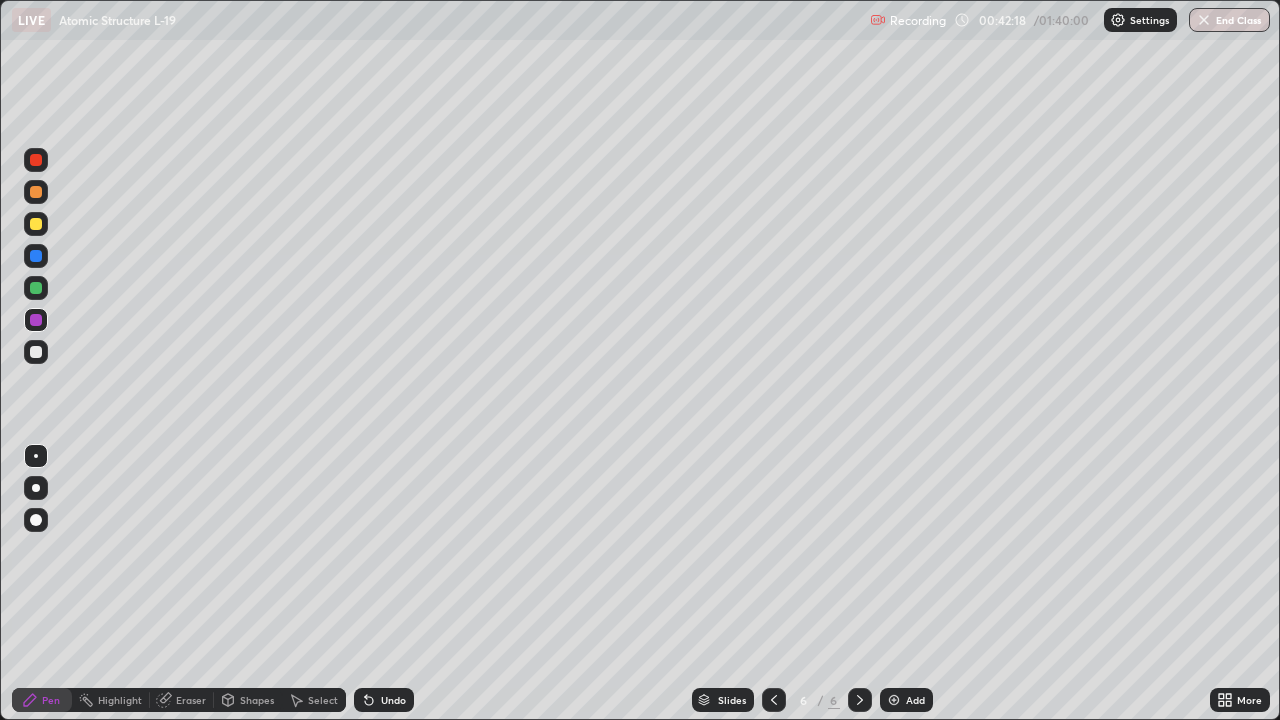 click at bounding box center (36, 288) 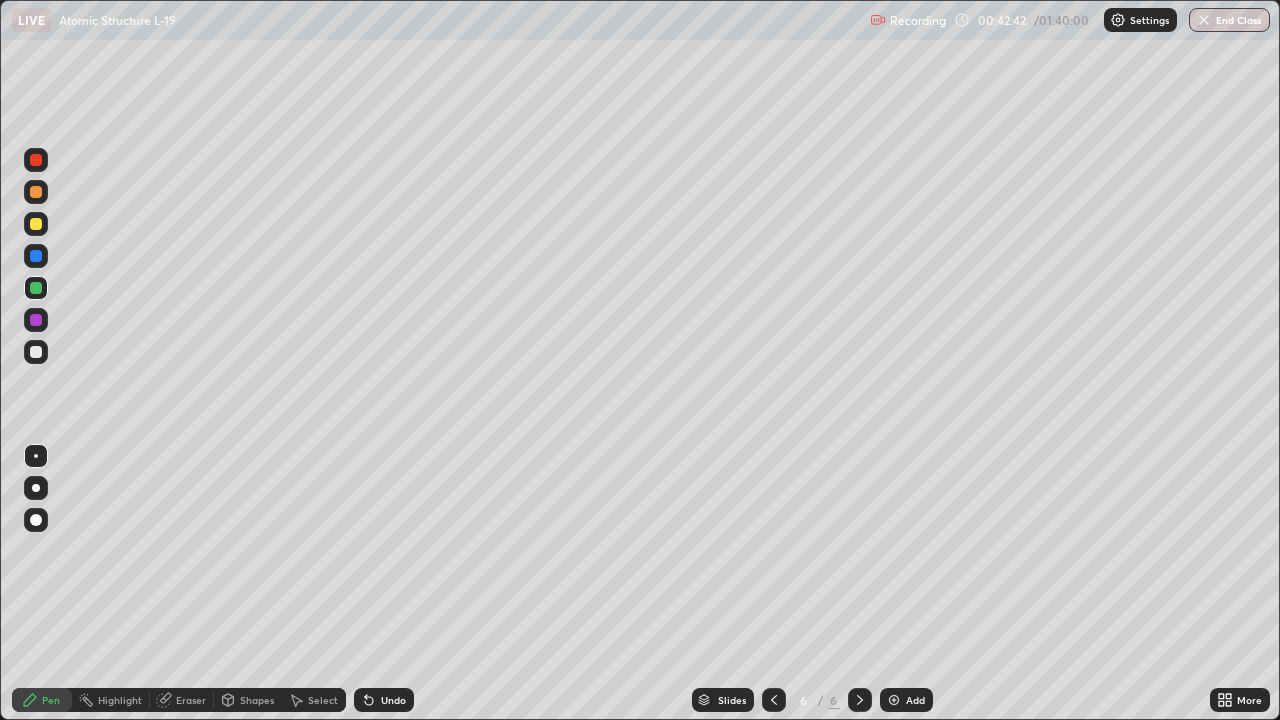 click on "Undo" at bounding box center (384, 700) 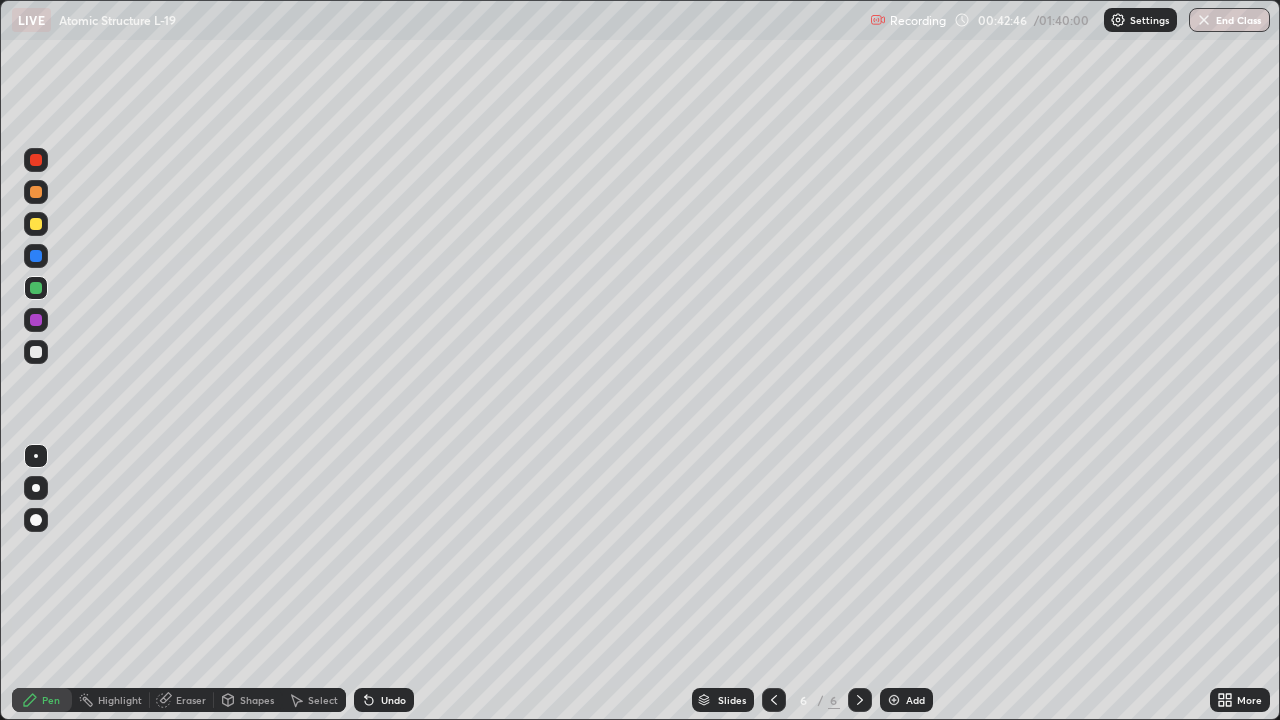 click at bounding box center (36, 160) 